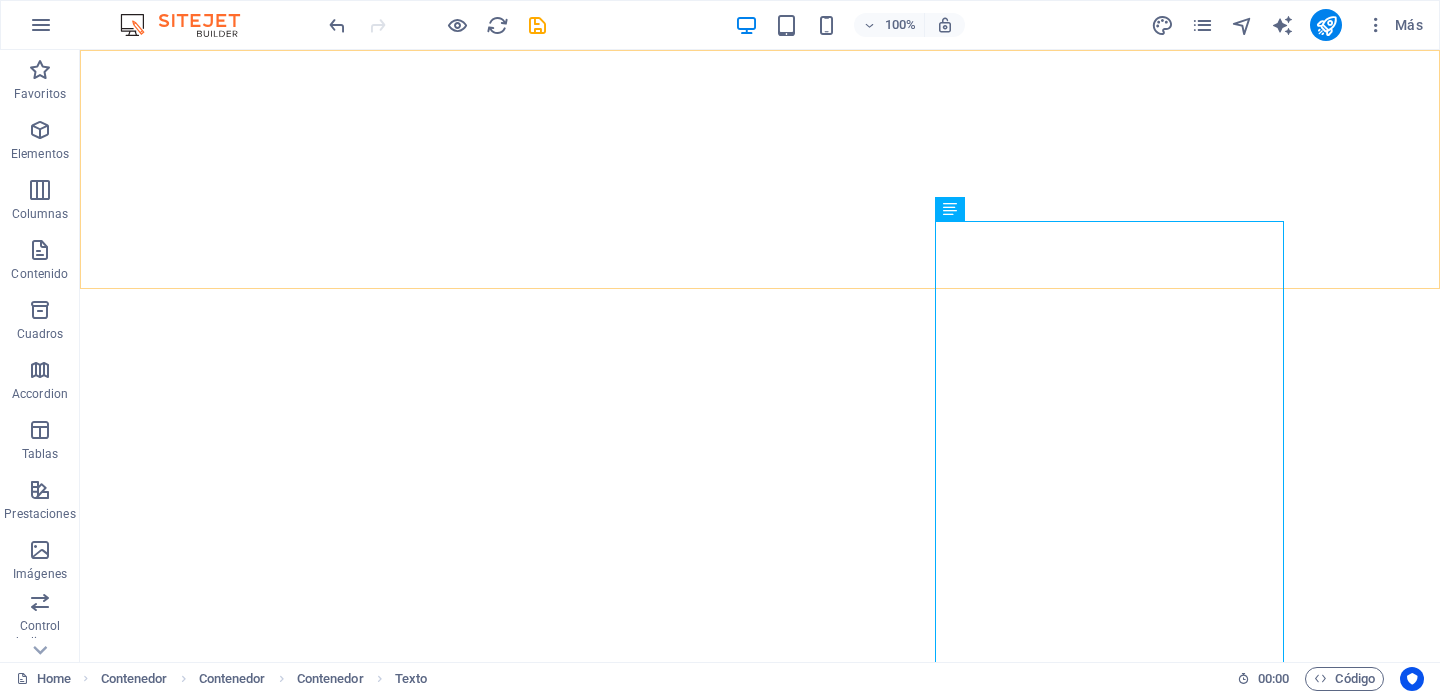 scroll, scrollTop: 0, scrollLeft: 0, axis: both 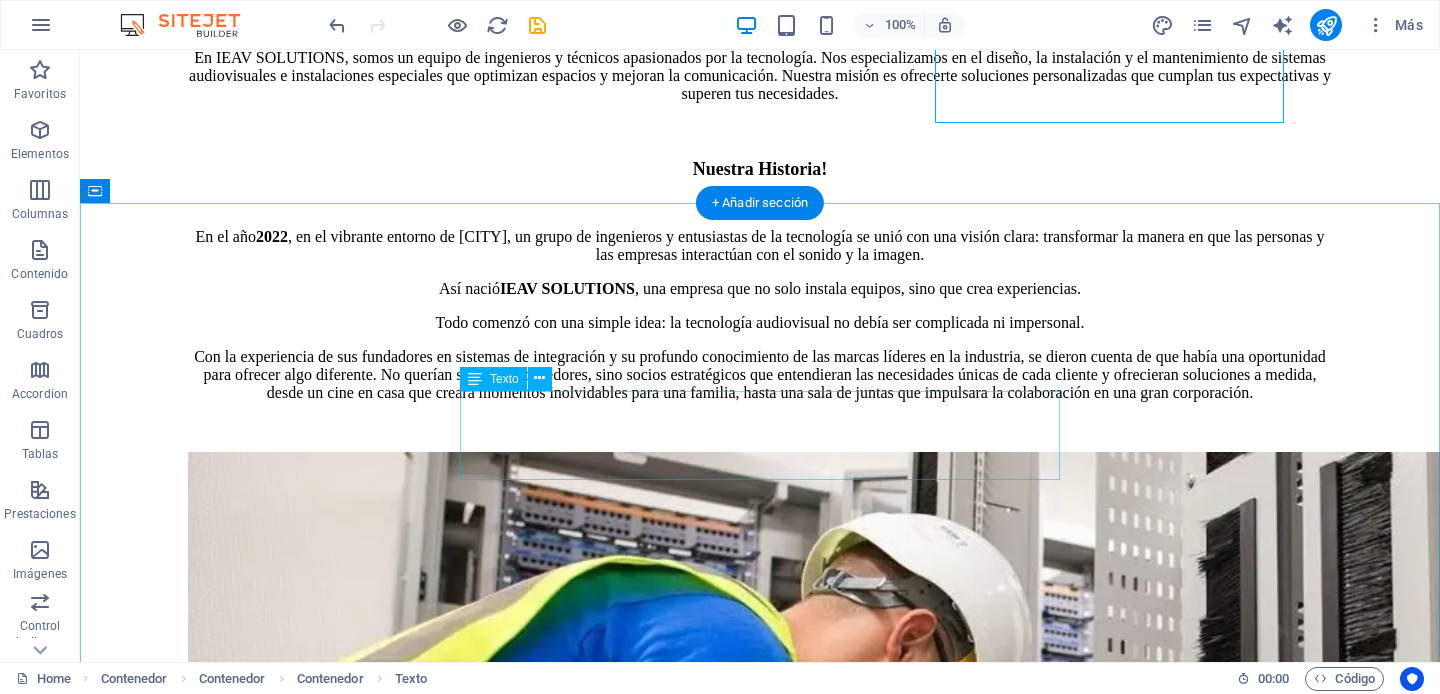 click on "Our dedicated team is here to guide you through every step of your journey towards sustainable success. Together, we will create a strategy that aligns your business goals with a greener and more prosperous future." at bounding box center (760, 1927) 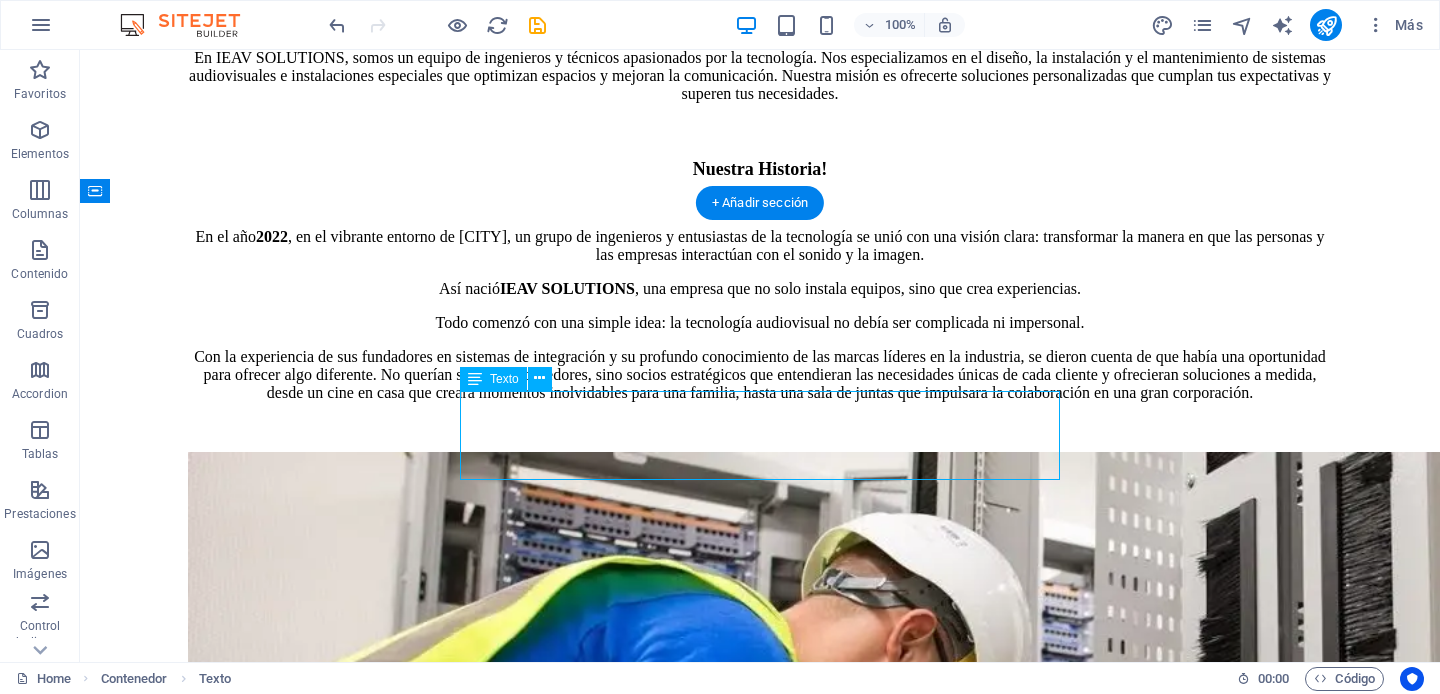 click on "Our dedicated team is here to guide you through every step of your journey towards sustainable success. Together, we will create a strategy that aligns your business goals with a greener and more prosperous future." at bounding box center [760, 1927] 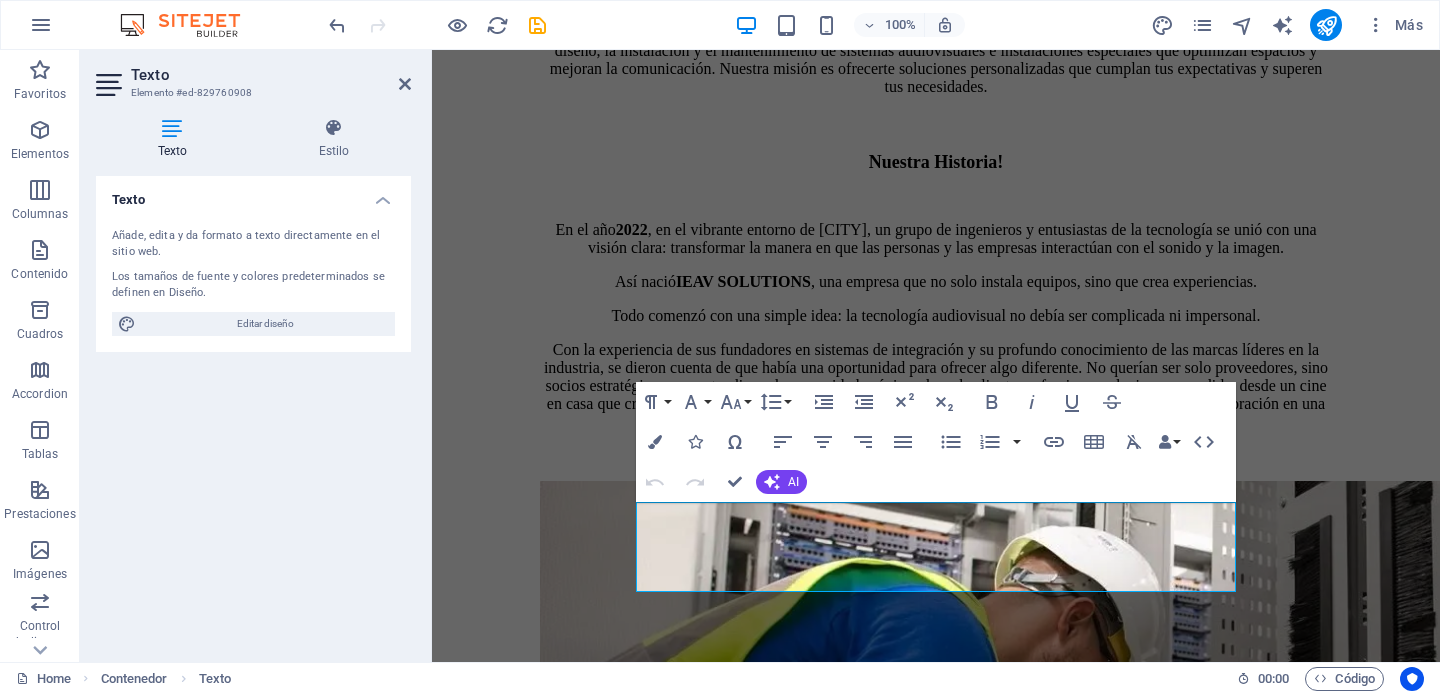 click on "Nuestro Equipo! Our dedicated team is here to guide you through every step of your journey towards sustainable success. Together, we will create a strategy that aligns your business goals with a greener and more prosperous future. [FIRST] [LAST] Sustainable Advisor Our Sustainable Advisor specializes in sustainable energy solutions, guiding clients toward eco-friendly and successful practices. [FIRST] [LAST] Business Analyst Our Business Analyst extracts insights from data, helping clients make informed decisions and optimize strategies. [FIRST] [LAST] Strategy Consultant Our Strategy Consultant crafts innovative plans and strategy to drive growth and profitability for clients world wide." at bounding box center (936, 3620) 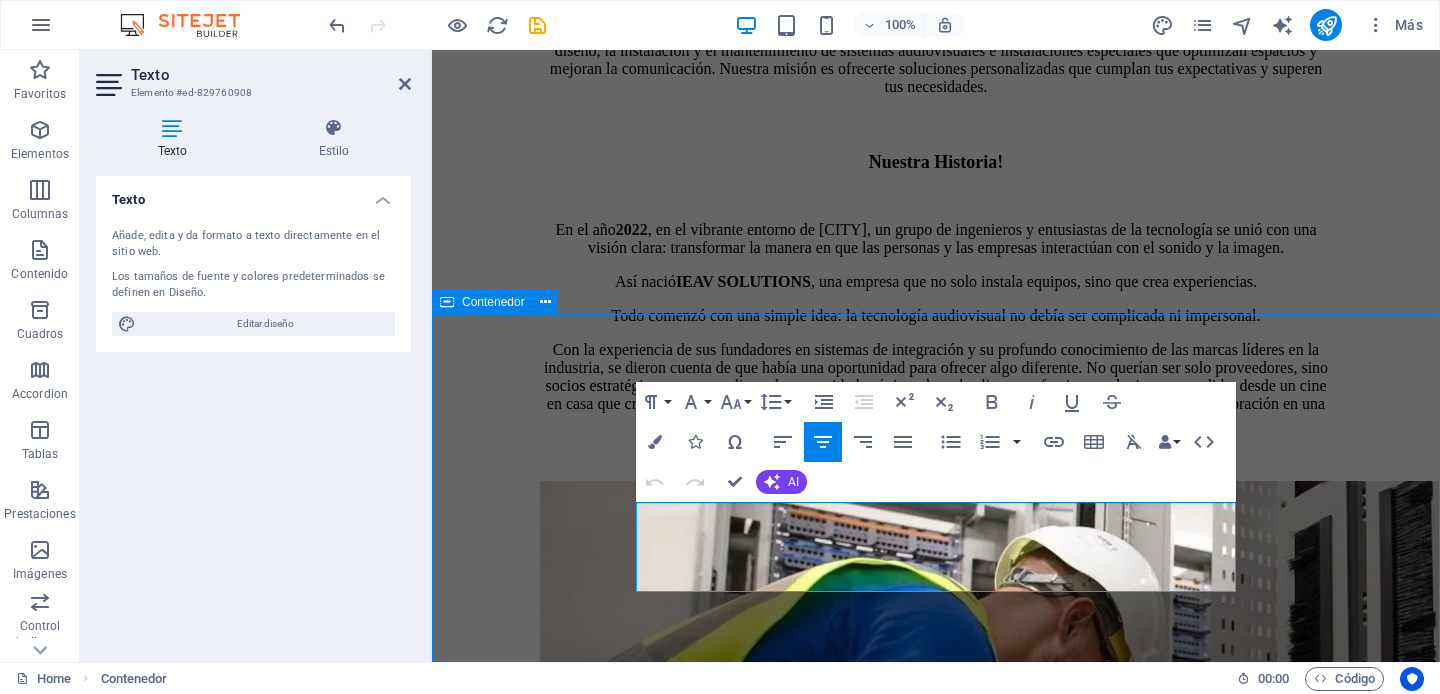 scroll, scrollTop: 1766, scrollLeft: 0, axis: vertical 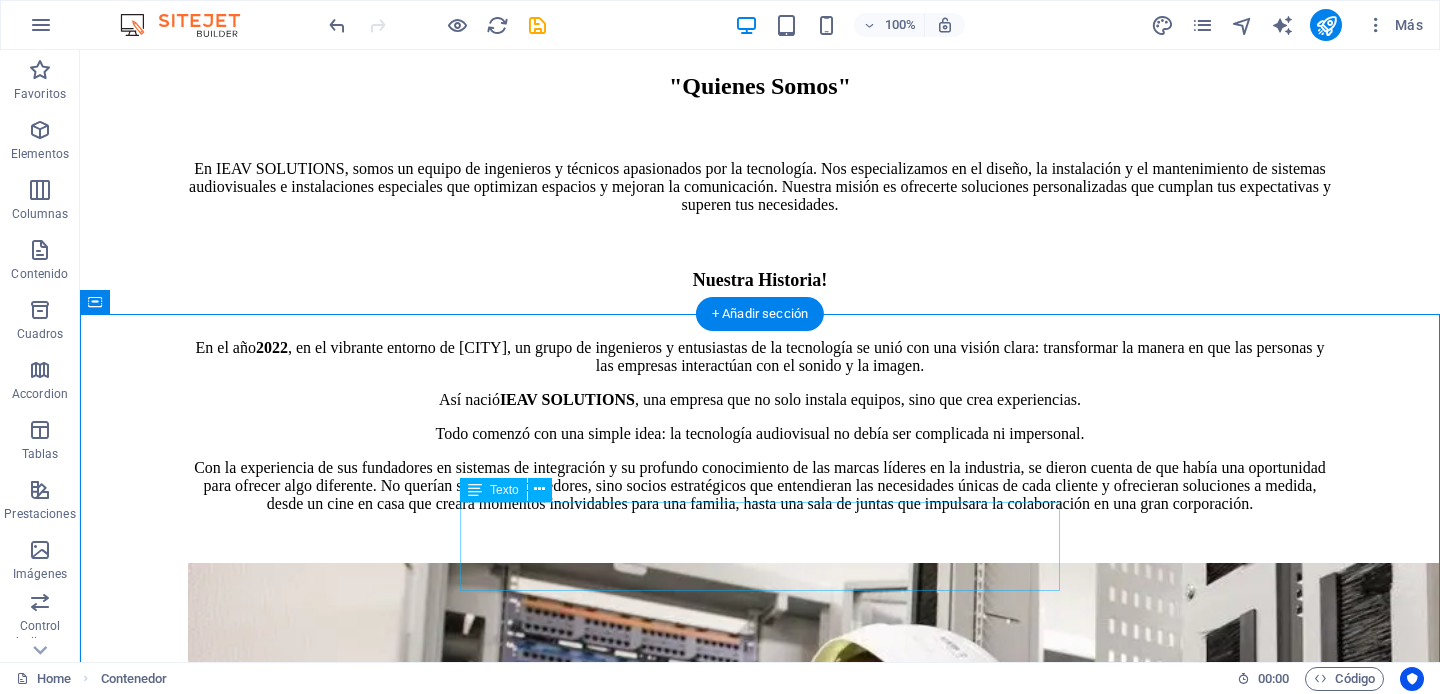 click on "Our dedicated team is here to guide you through every step of your journey towards sustainable success. Together, we will create a strategy that aligns your business goals with a greener and more prosperous future." at bounding box center [760, 2038] 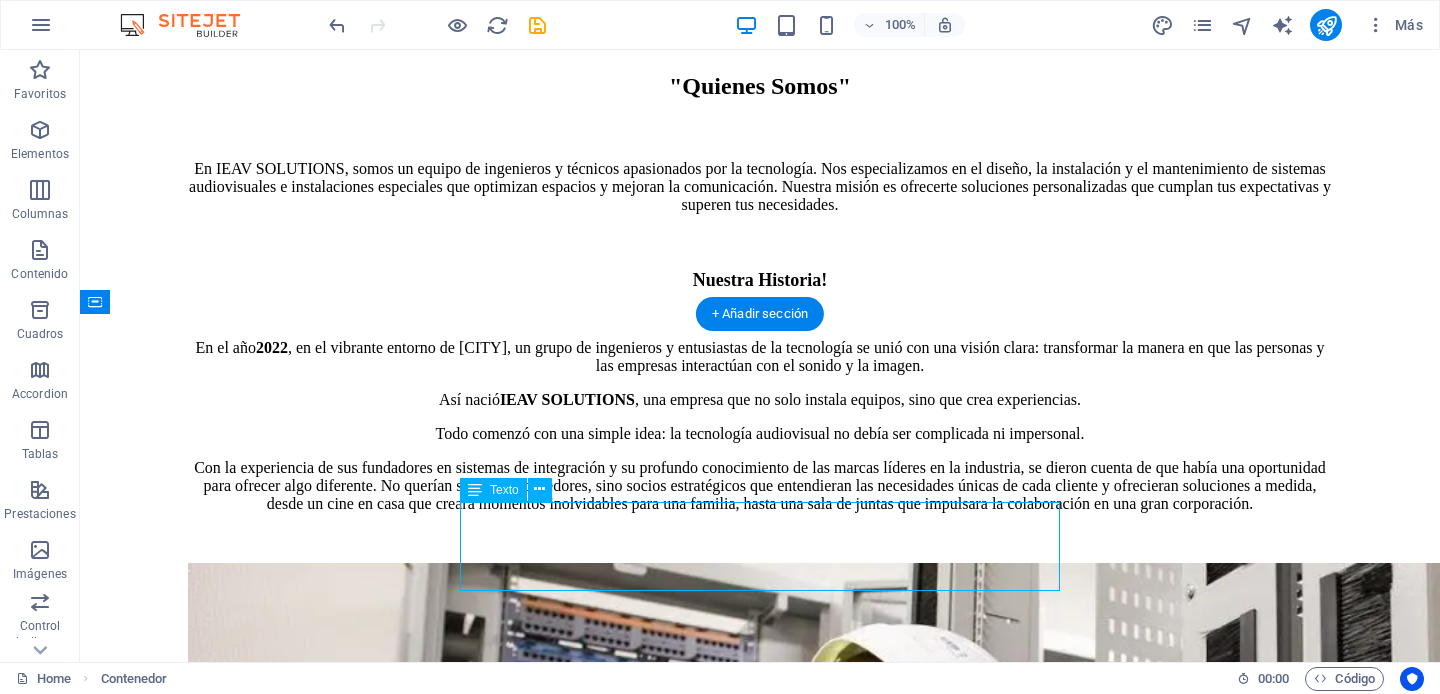 click on "Our dedicated team is here to guide you through every step of your journey towards sustainable success. Together, we will create a strategy that aligns your business goals with a greener and more prosperous future." at bounding box center [760, 2038] 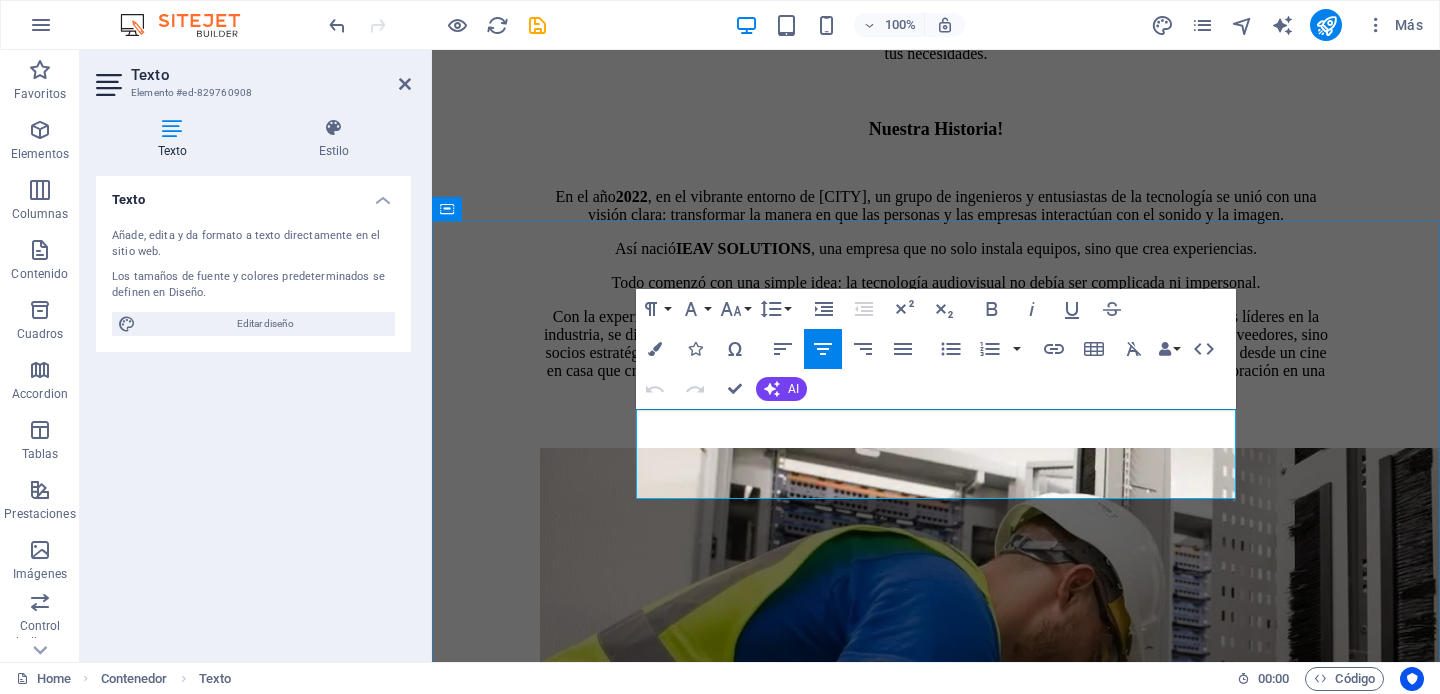 scroll, scrollTop: 2042, scrollLeft: 0, axis: vertical 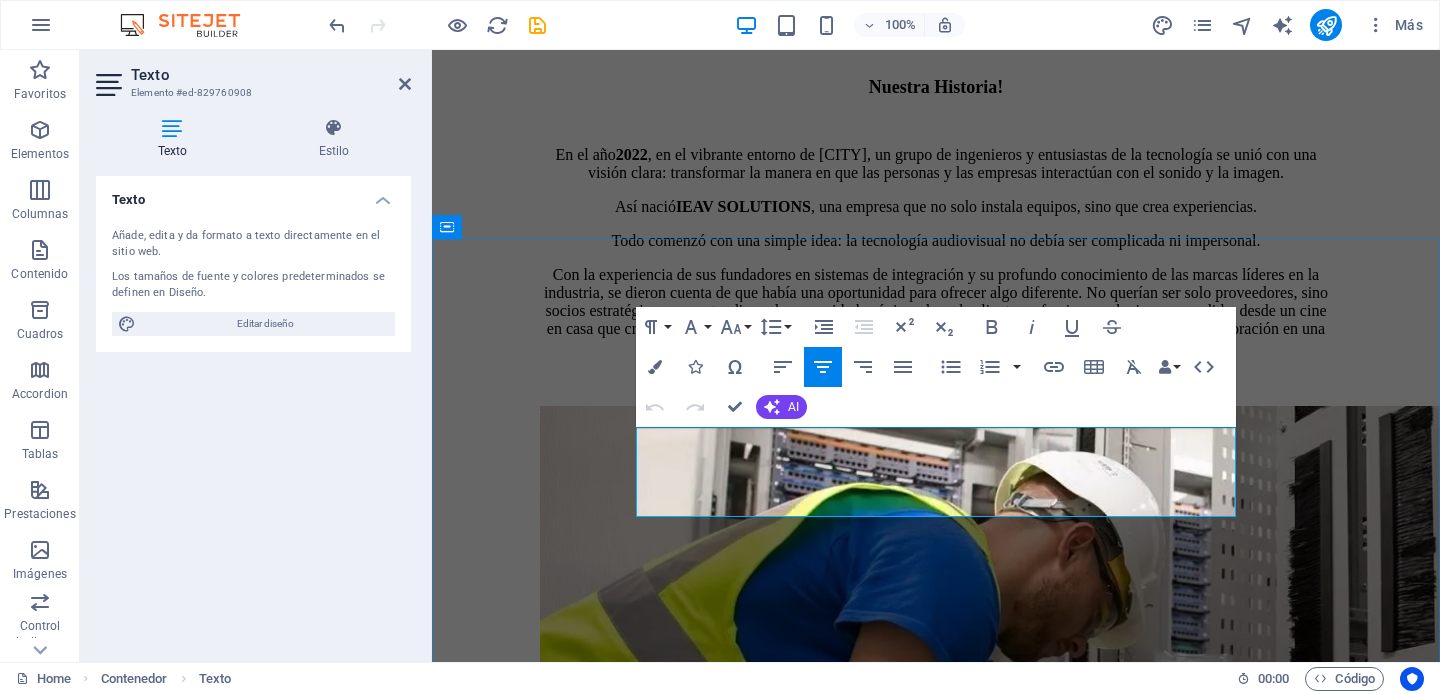 click on "Our dedicated team is here to guide you through every step of your journey towards sustainable success. Together, we will create a strategy that aligns your business goals with a greener and more prosperous future." at bounding box center (936, 1700) 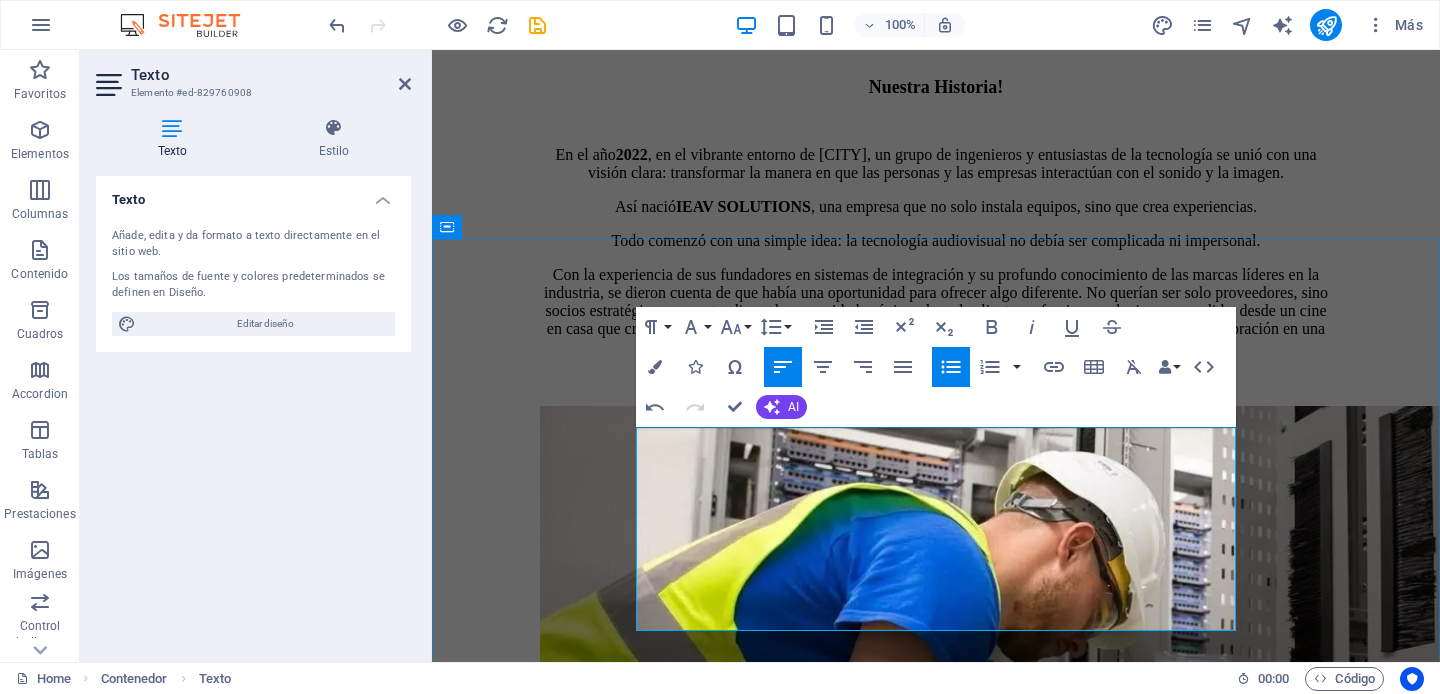 click on "Más que un conjunto de profesionales, somos un equipo de expertos apasionados por [tu sector, por ejemplo: la ingeniería, la educación, la tecnología]"." at bounding box center (956, 1700) 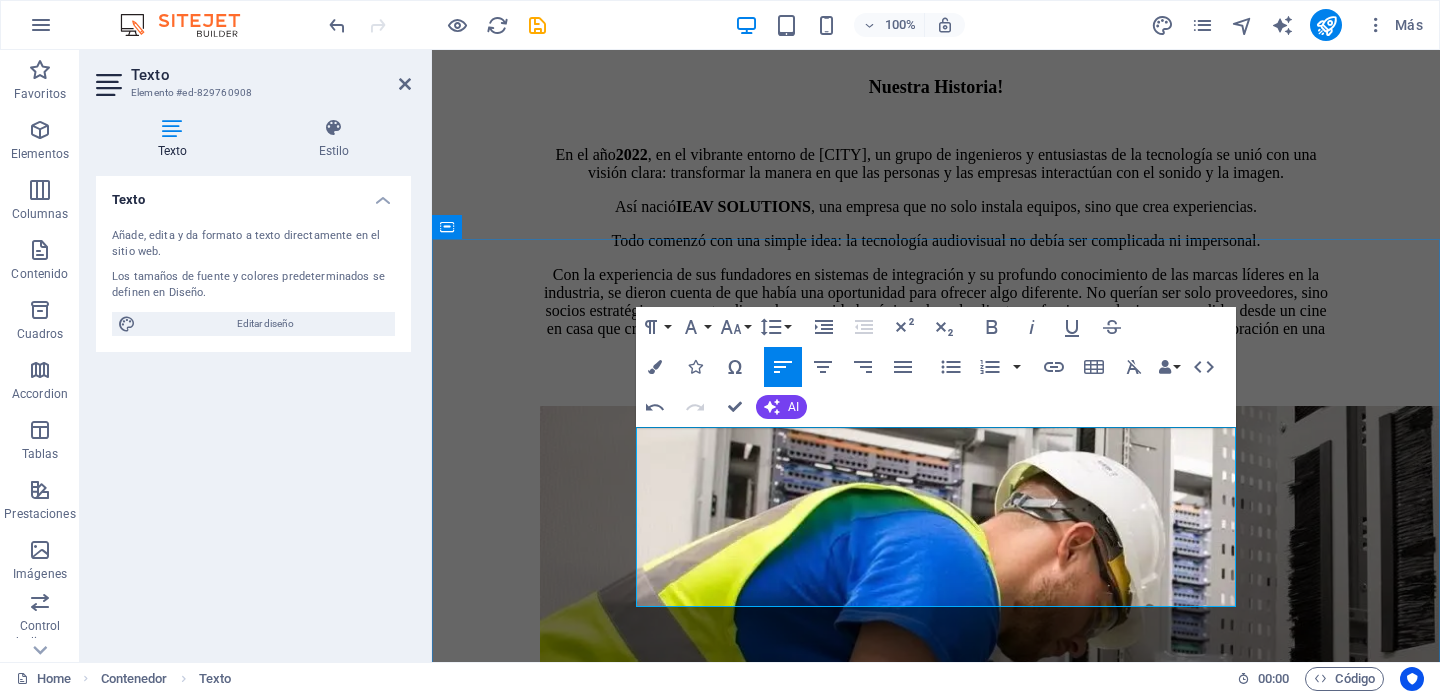 click on "Más que un conjunto de profesionales, somos un equipo de expertos apasionados por [tu sector, por ejemplo: la ingeniería, la educación, la tecnología]"." at bounding box center (936, 1691) 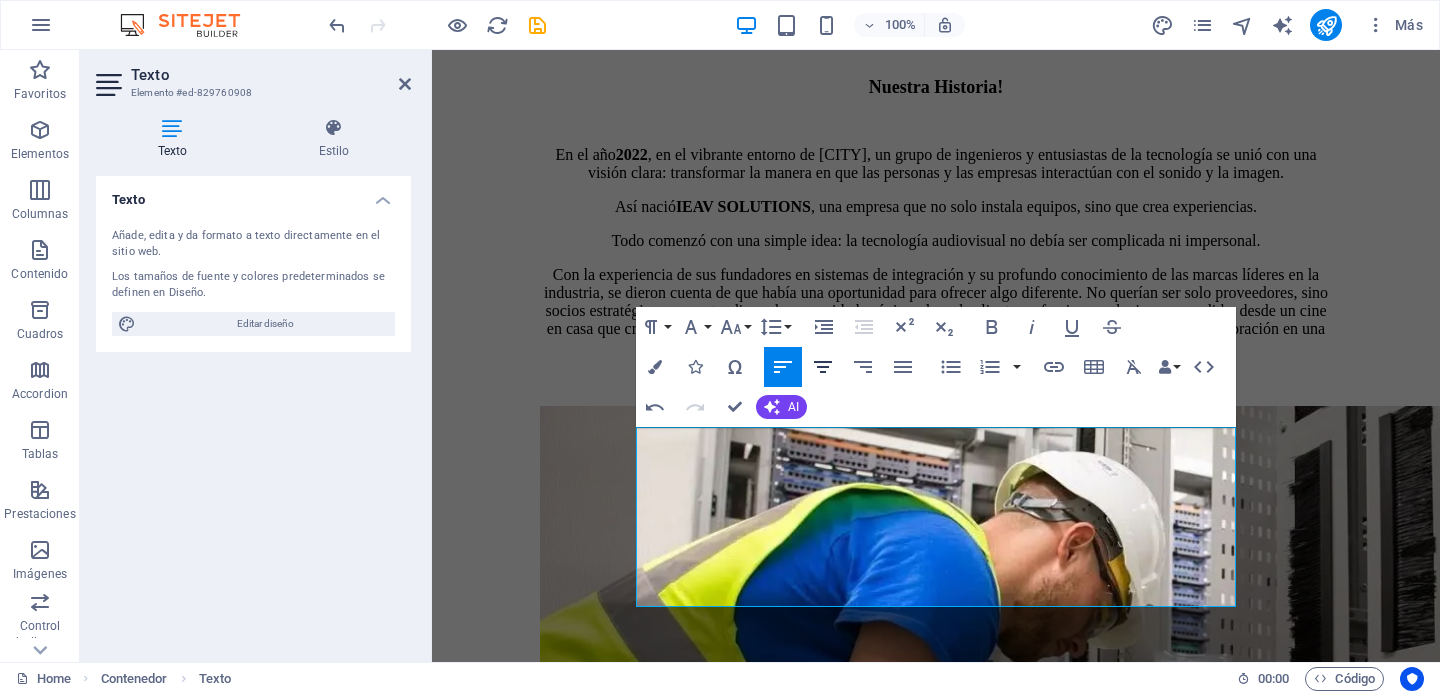 click 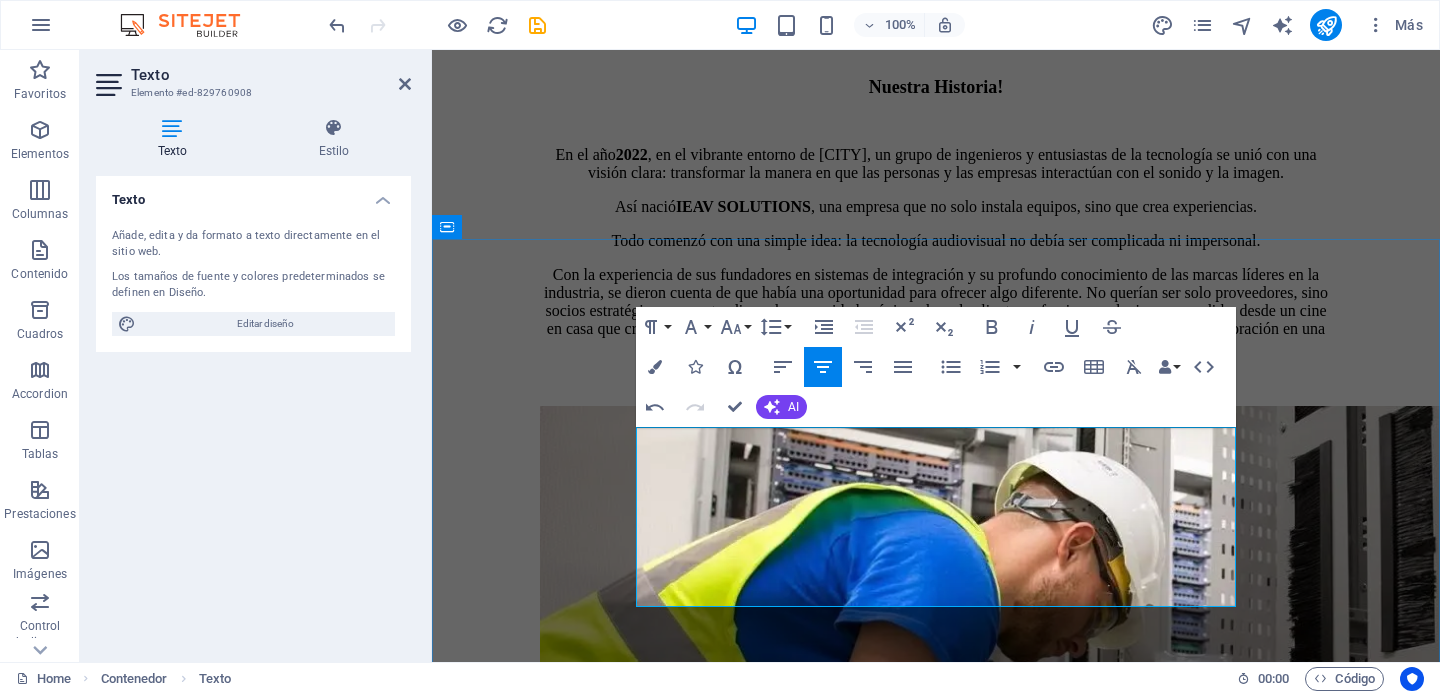 click on "Más que un conjunto de profesionales, somos un equipo de expertos apasionados por [tu sector, por ejemplo: la ingeniería, la educación, la tecnología]"." at bounding box center (936, 1691) 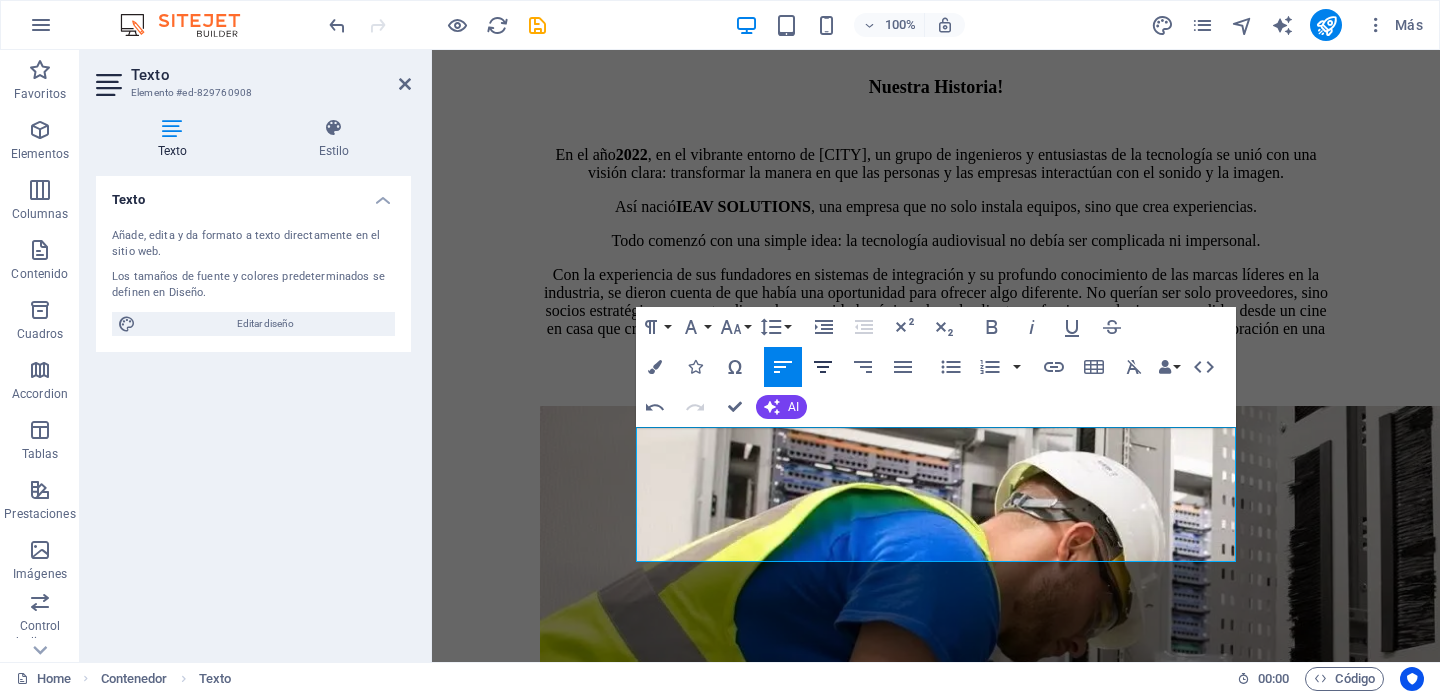 click 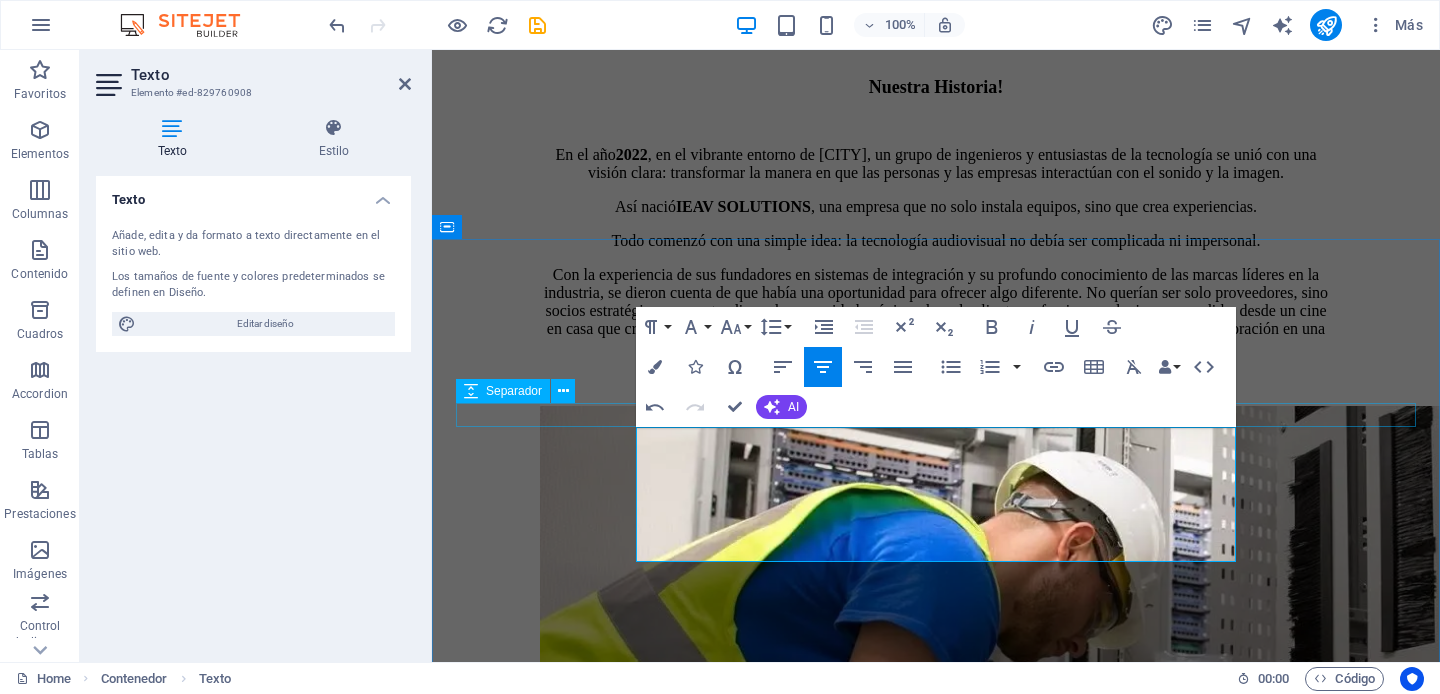 click at bounding box center [936, 1654] 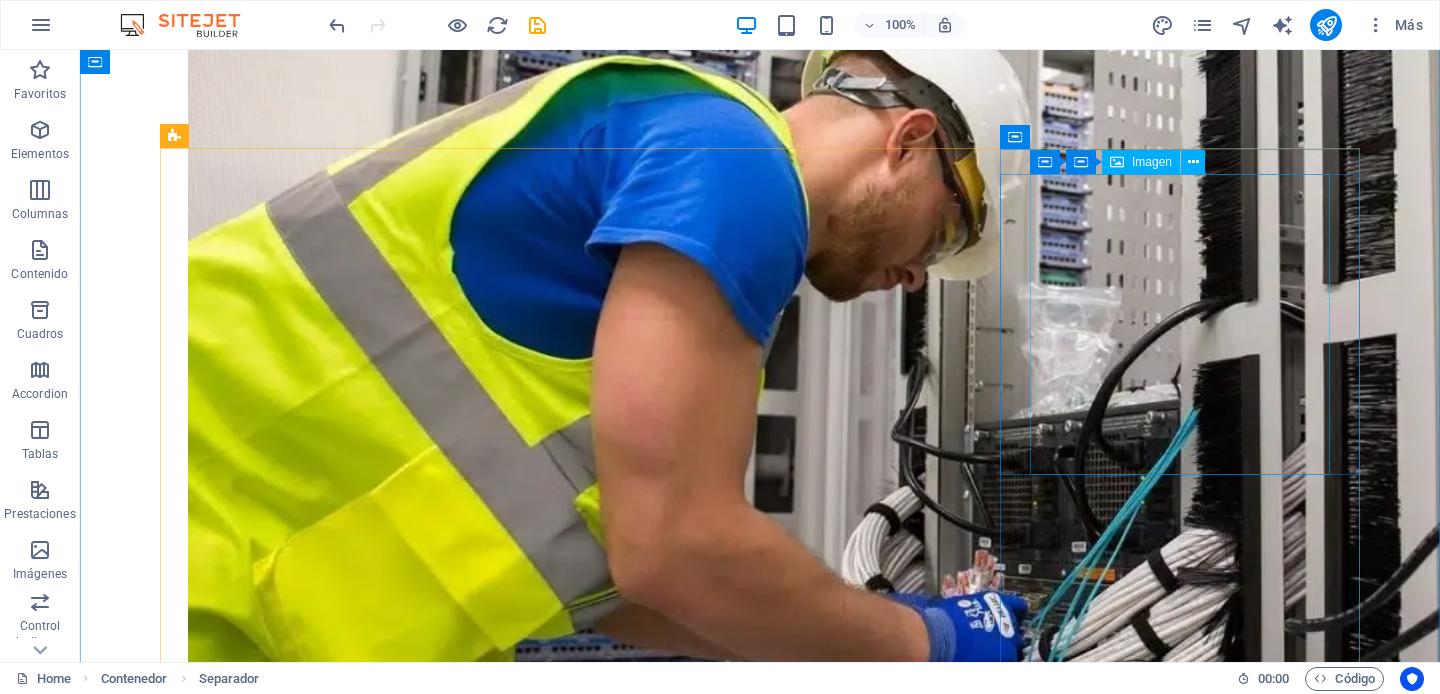 scroll, scrollTop: 2288, scrollLeft: 0, axis: vertical 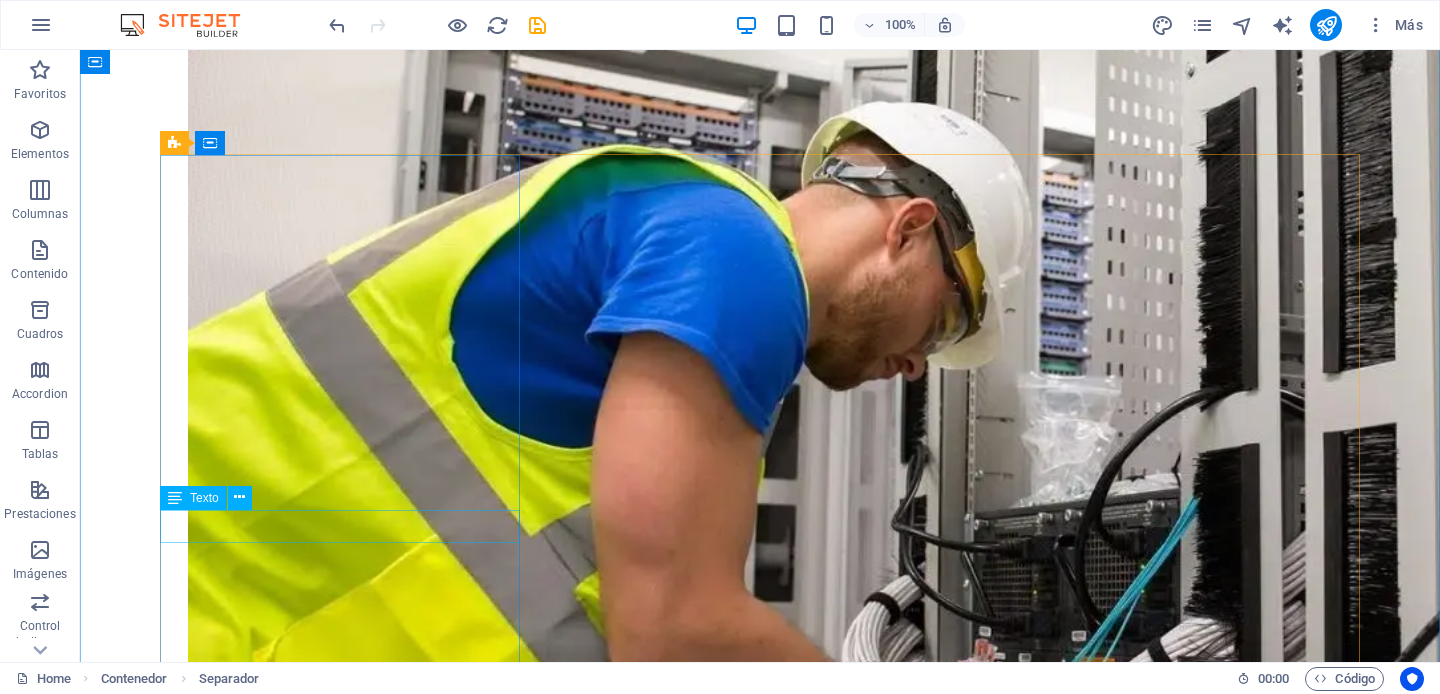 click on "[FIRST] [LAST]" at bounding box center (760, 3032) 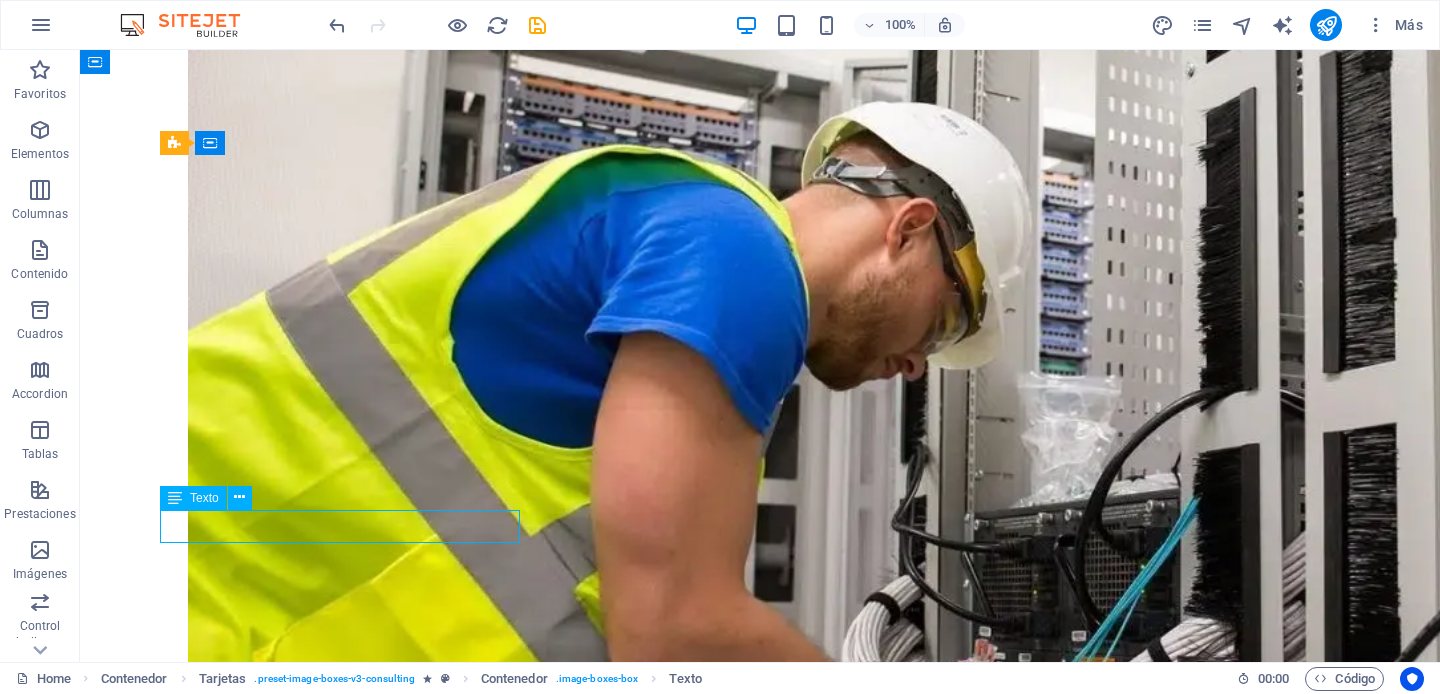 click on "[FIRST] [LAST]" at bounding box center [760, 3032] 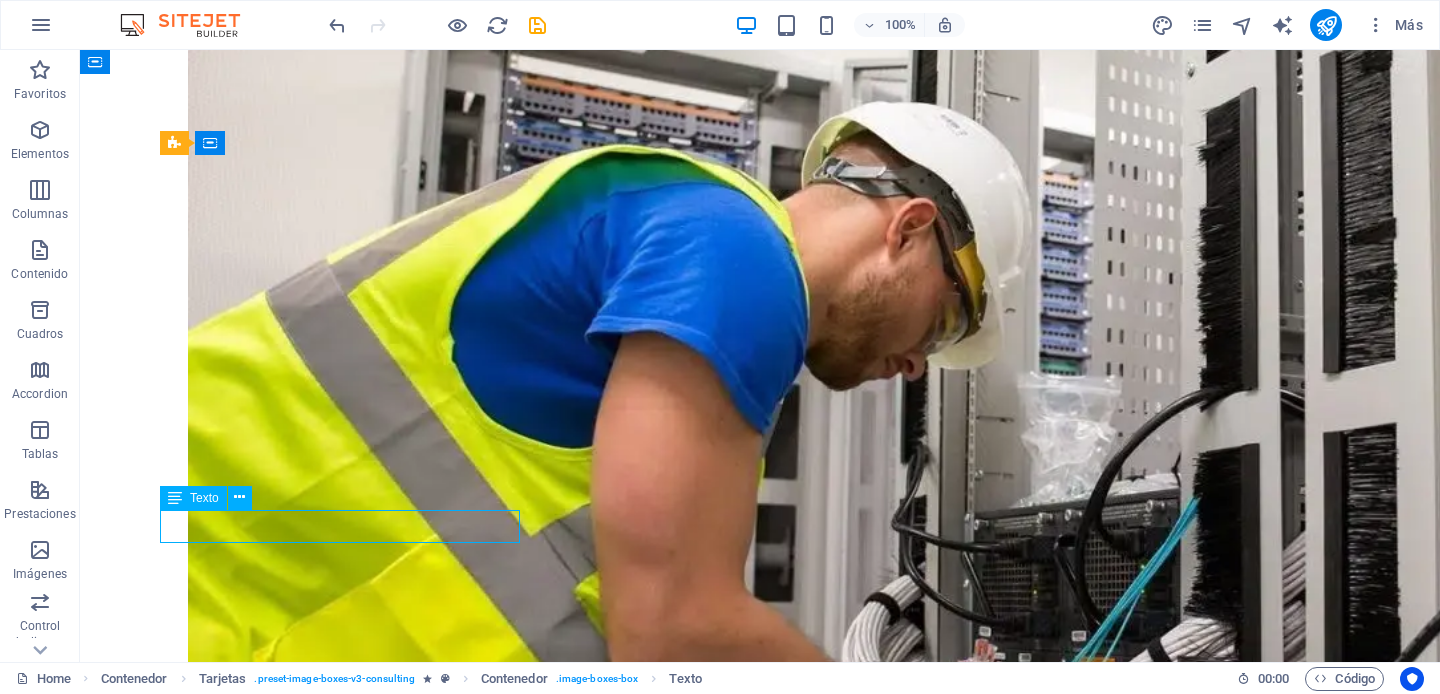 click on "[FIRST] [LAST]" at bounding box center (760, 3032) 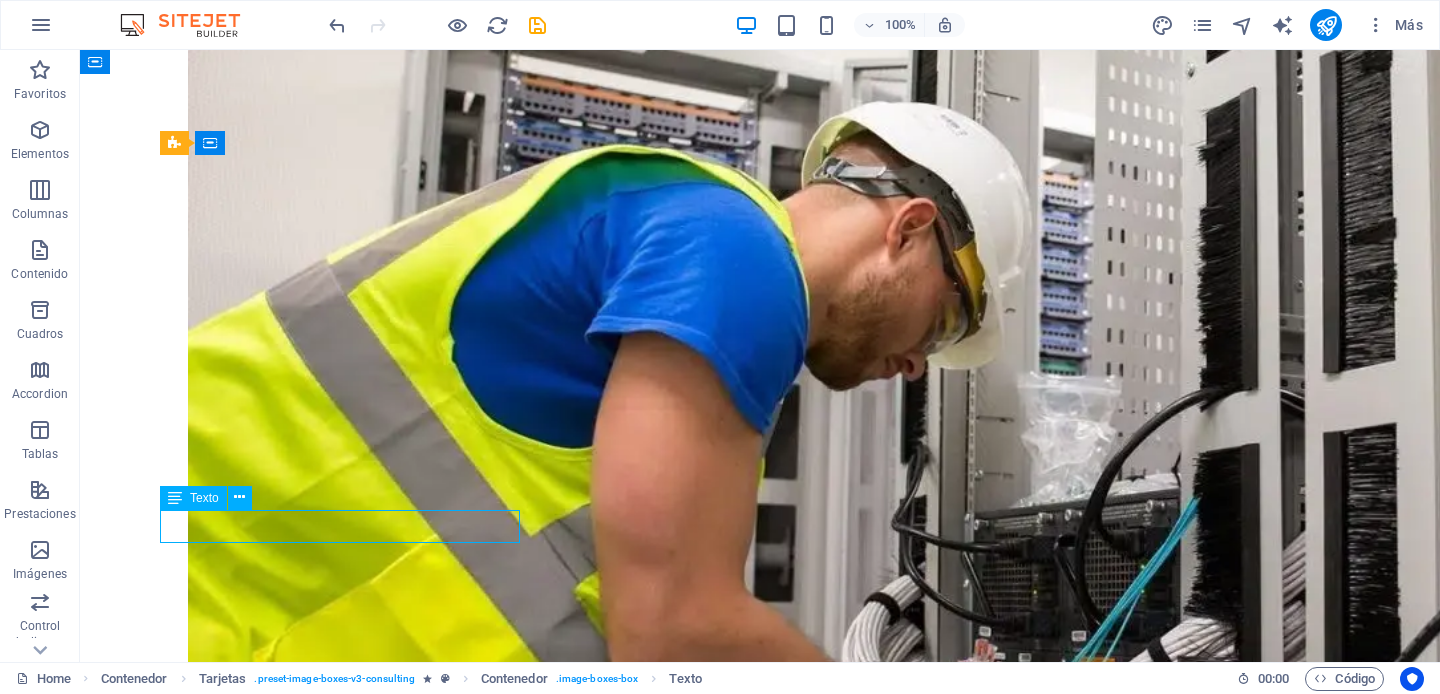 scroll, scrollTop: 2489, scrollLeft: 0, axis: vertical 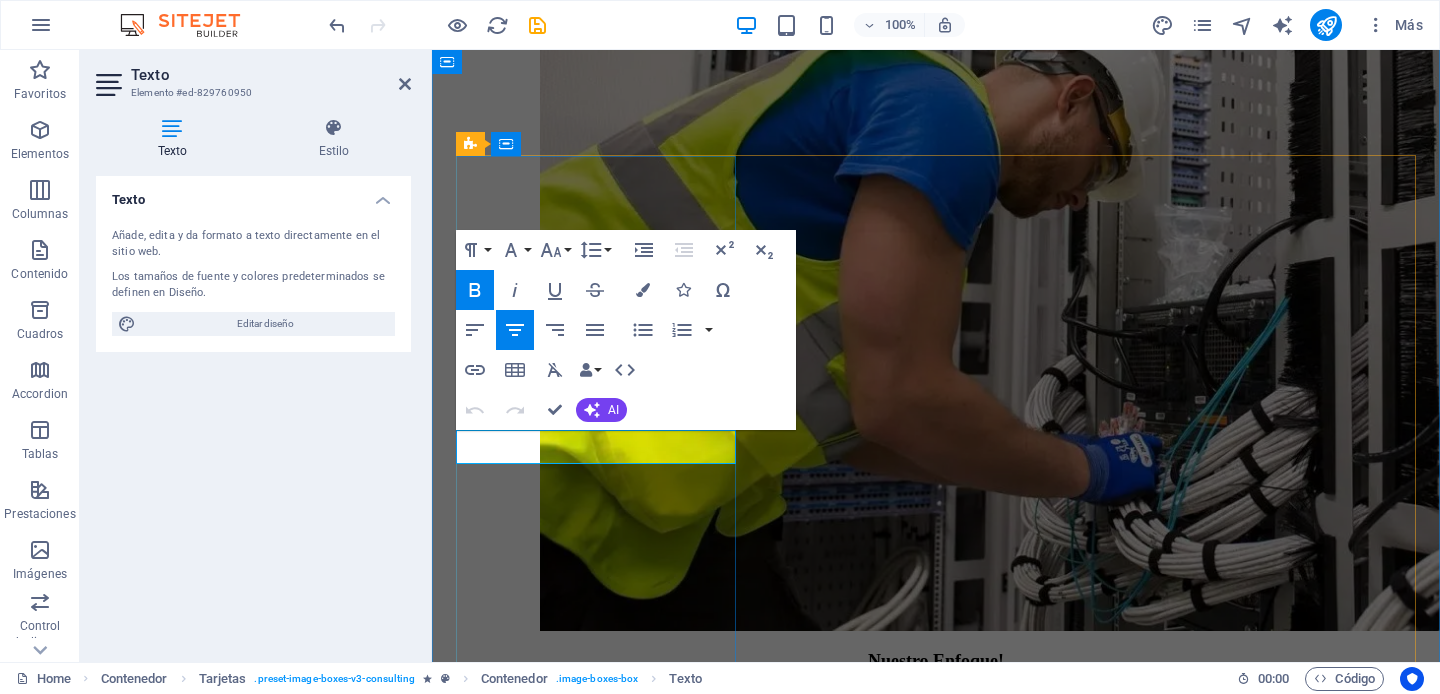 click on "[FIRST] [LAST]" at bounding box center [935, 2453] 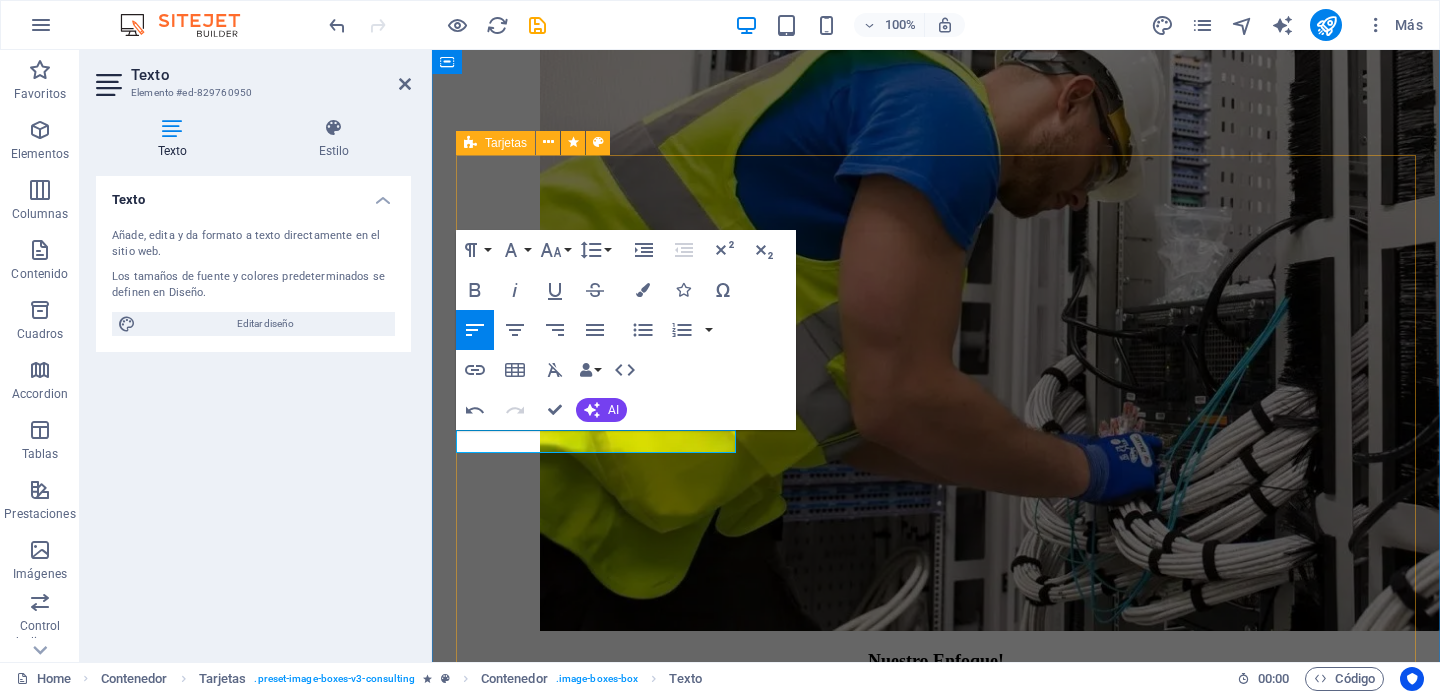 click on "Diseño Sustainable Advisor Our Sustainable Advisor specializes in sustainable energy solutions, guiding clients toward eco-friendly and successful practices. [FIRST] [LAST] Business Analyst Our Business Analyst extracts insights from data, helping clients make informed decisions and optimize strategies. Margaret Smith Strategy Consultant Our Strategy Consultant crafts innovative plans and strategy to drive growth and profitability for clients world wide." at bounding box center (936, 3235) 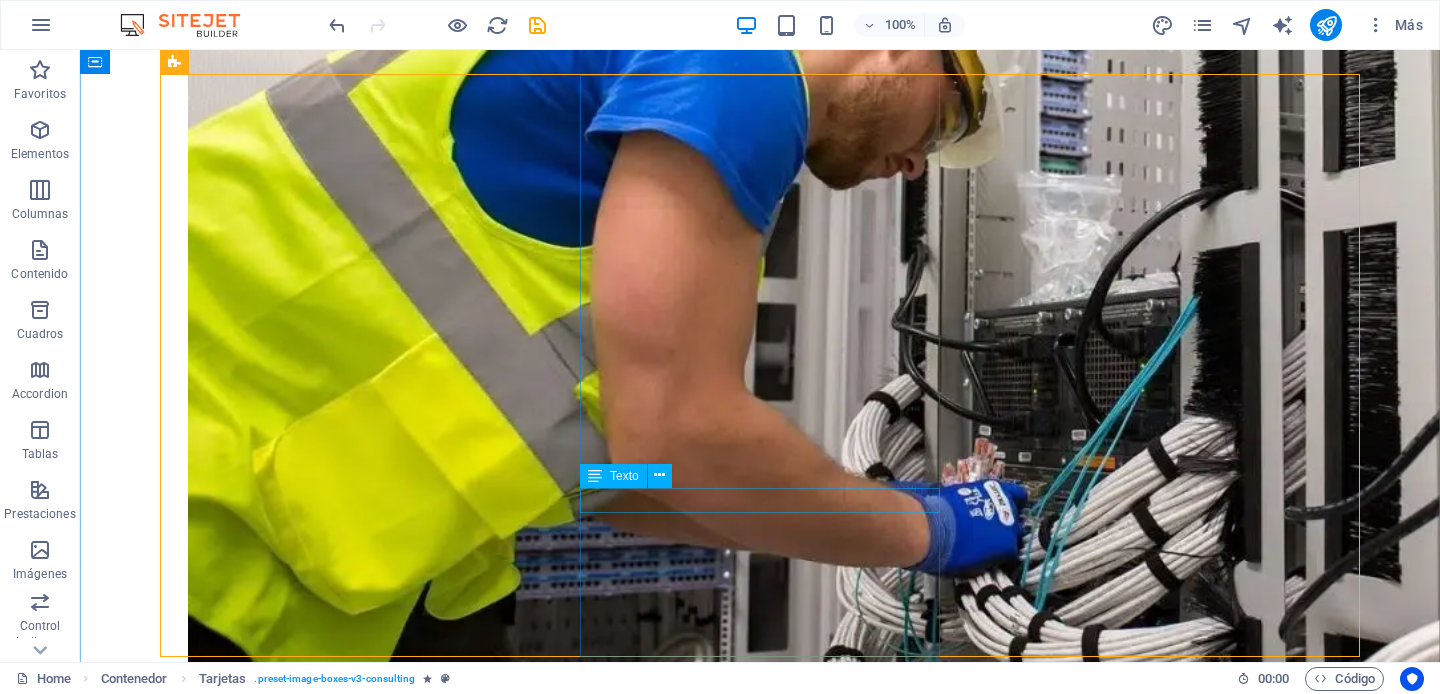 scroll, scrollTop: 2368, scrollLeft: 0, axis: vertical 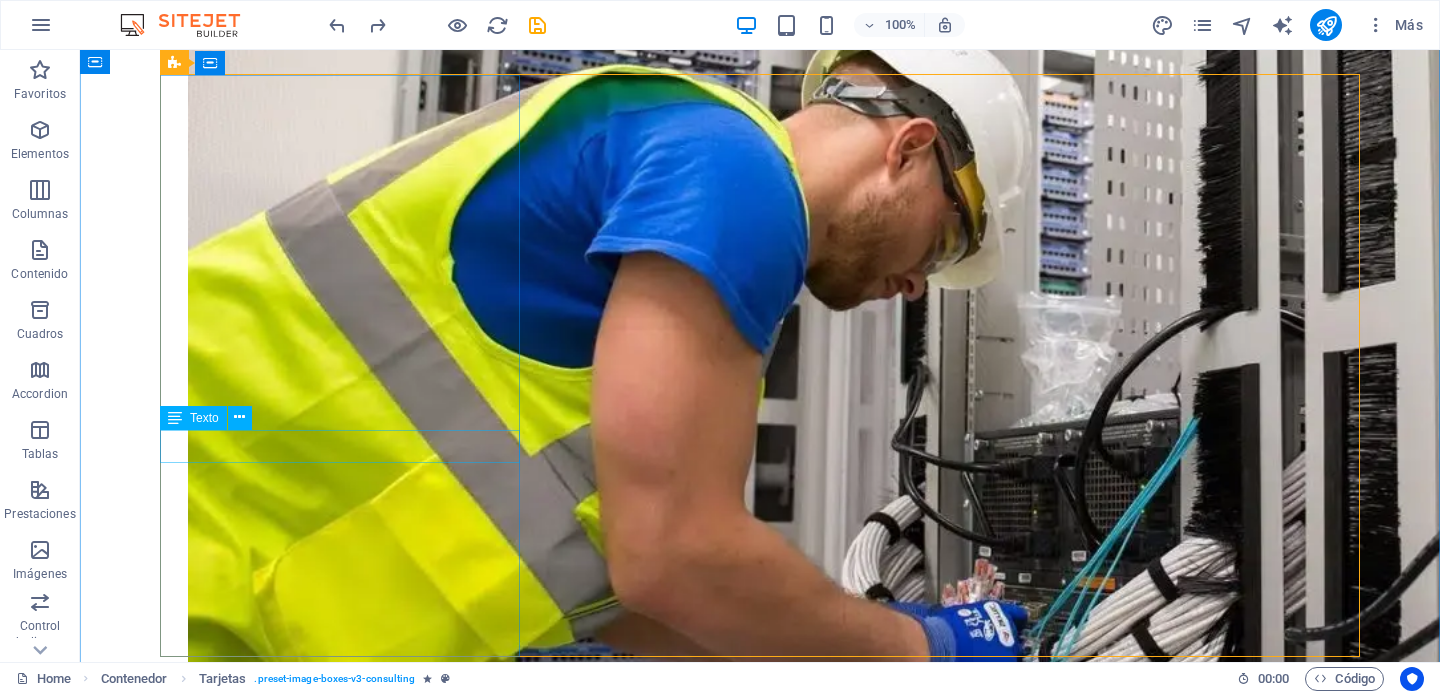 click on "[FIRST] [LAST]" at bounding box center [760, 2952] 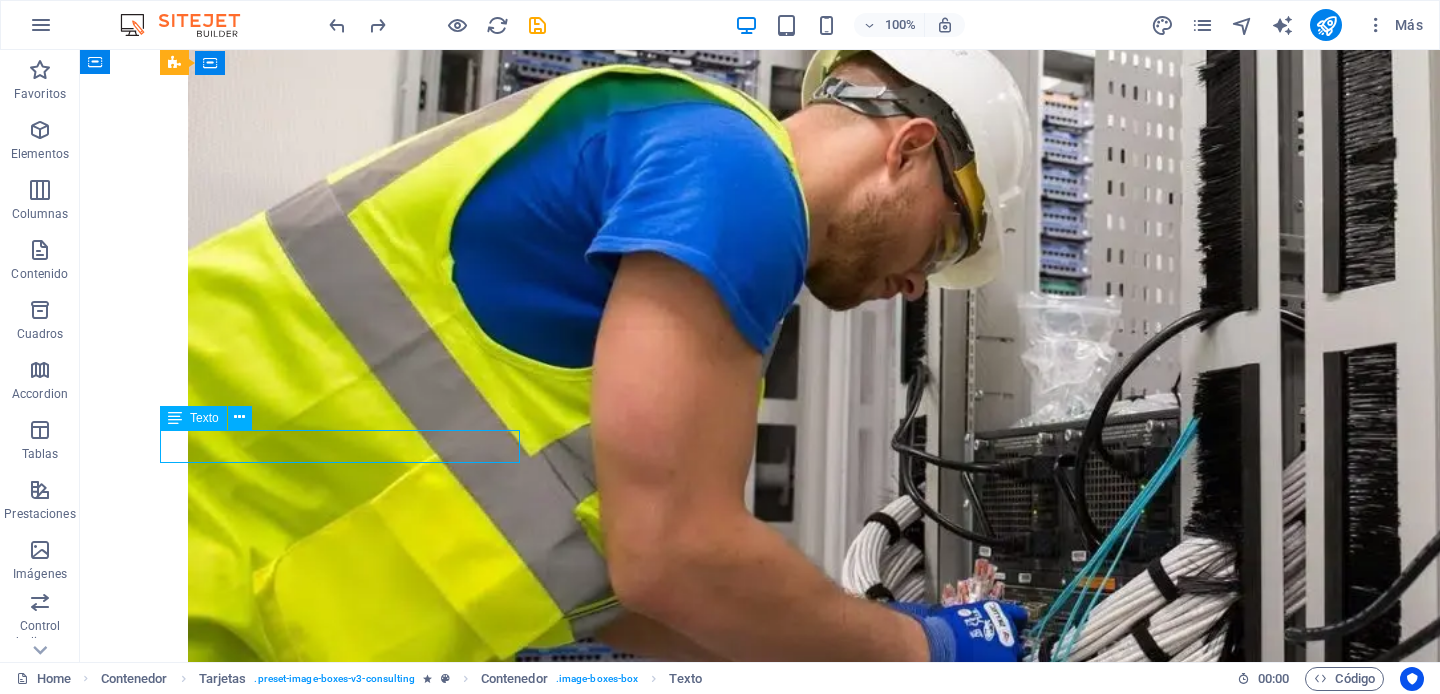 click on "[FIRST] [LAST]" at bounding box center (760, 2952) 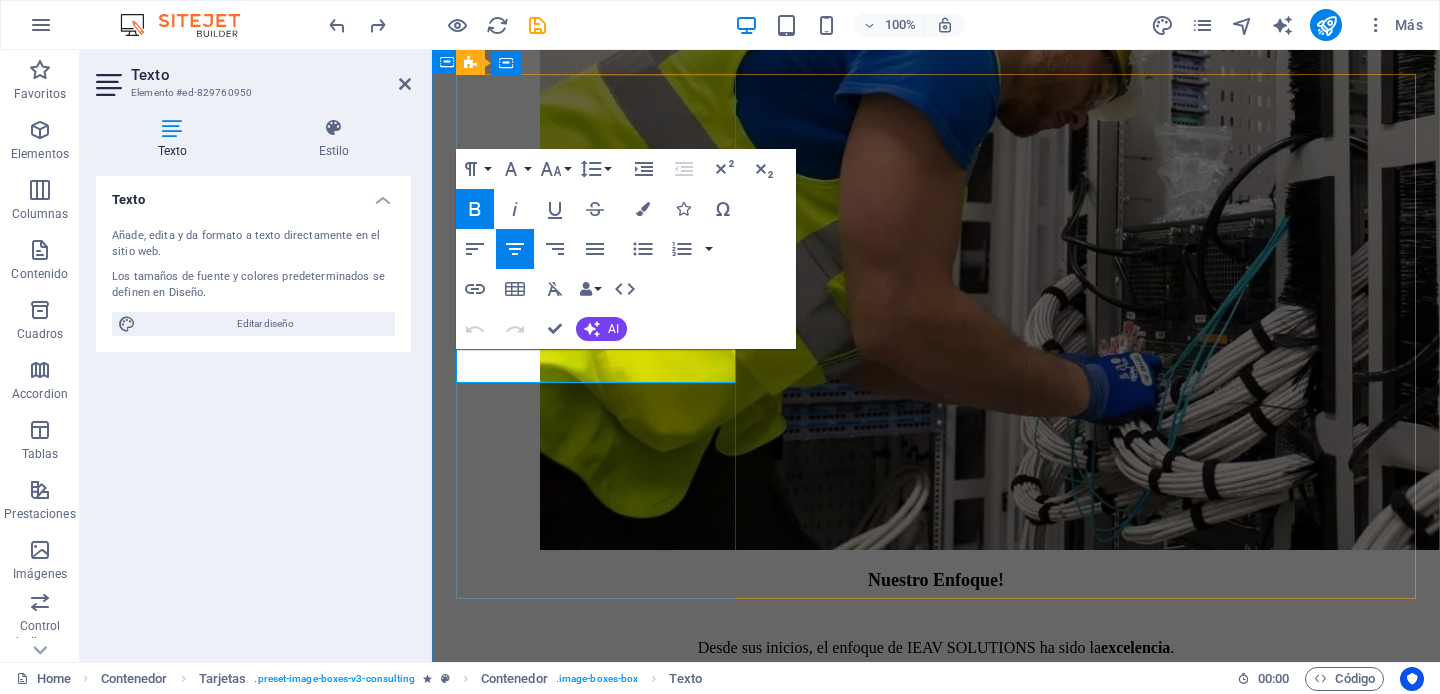 type 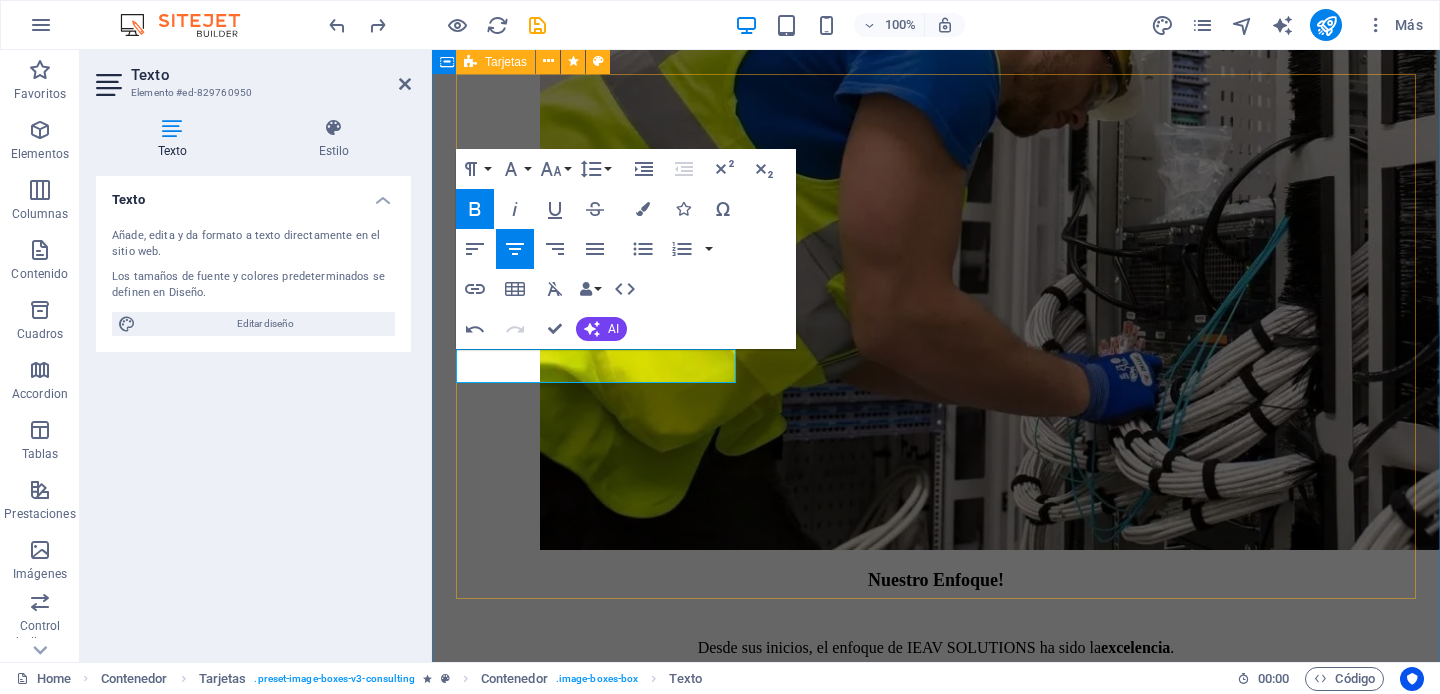 click on "Diseño Sustainable Advisor Our Sustainable Advisor specializes in sustainable energy solutions, guiding clients toward eco-friendly and successful practices. [FIRST] [LAST] Business Analyst Our Business Analyst extracts insights from data, helping clients make informed decisions and optimize strategies. Margaret Smith Strategy Consultant Our Strategy Consultant crafts innovative plans and strategy to drive growth and profitability for clients world wide." at bounding box center [936, 3158] 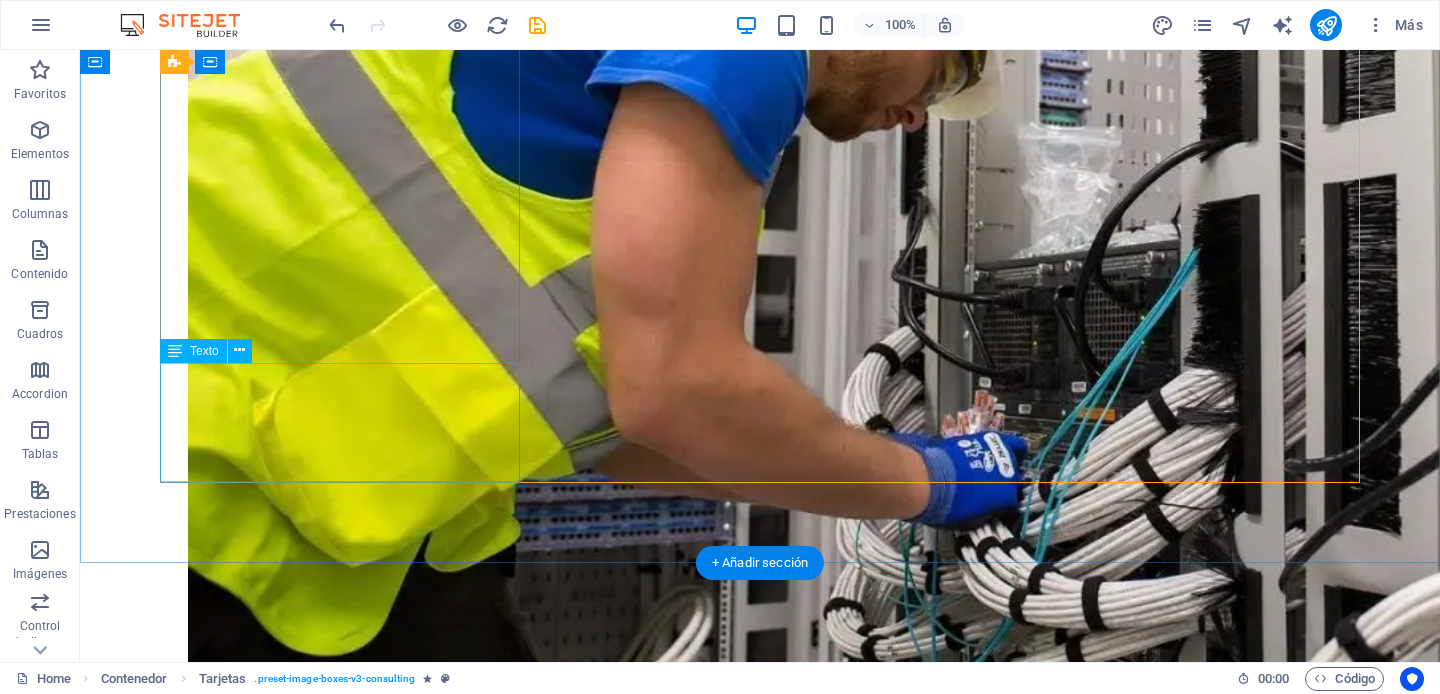 scroll, scrollTop: 2491, scrollLeft: 0, axis: vertical 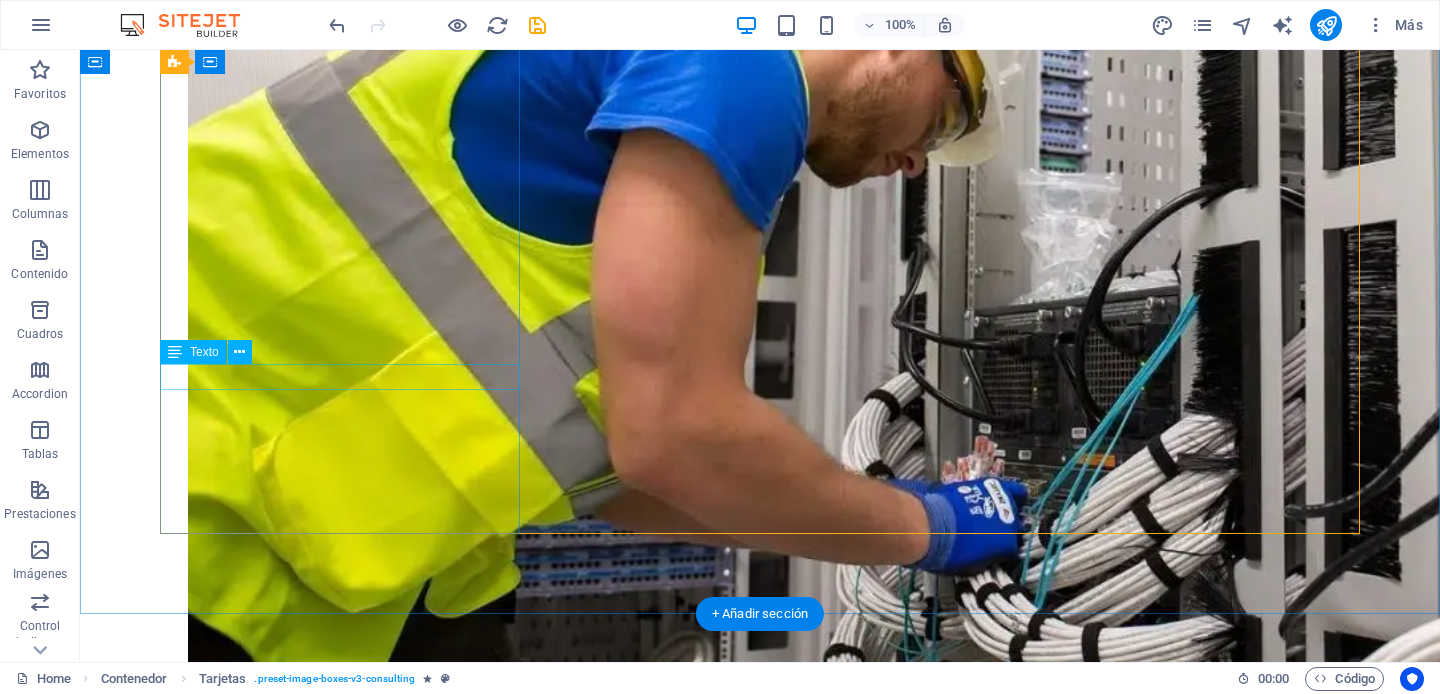 click on "Sustainable Advisor" at bounding box center (760, 2909) 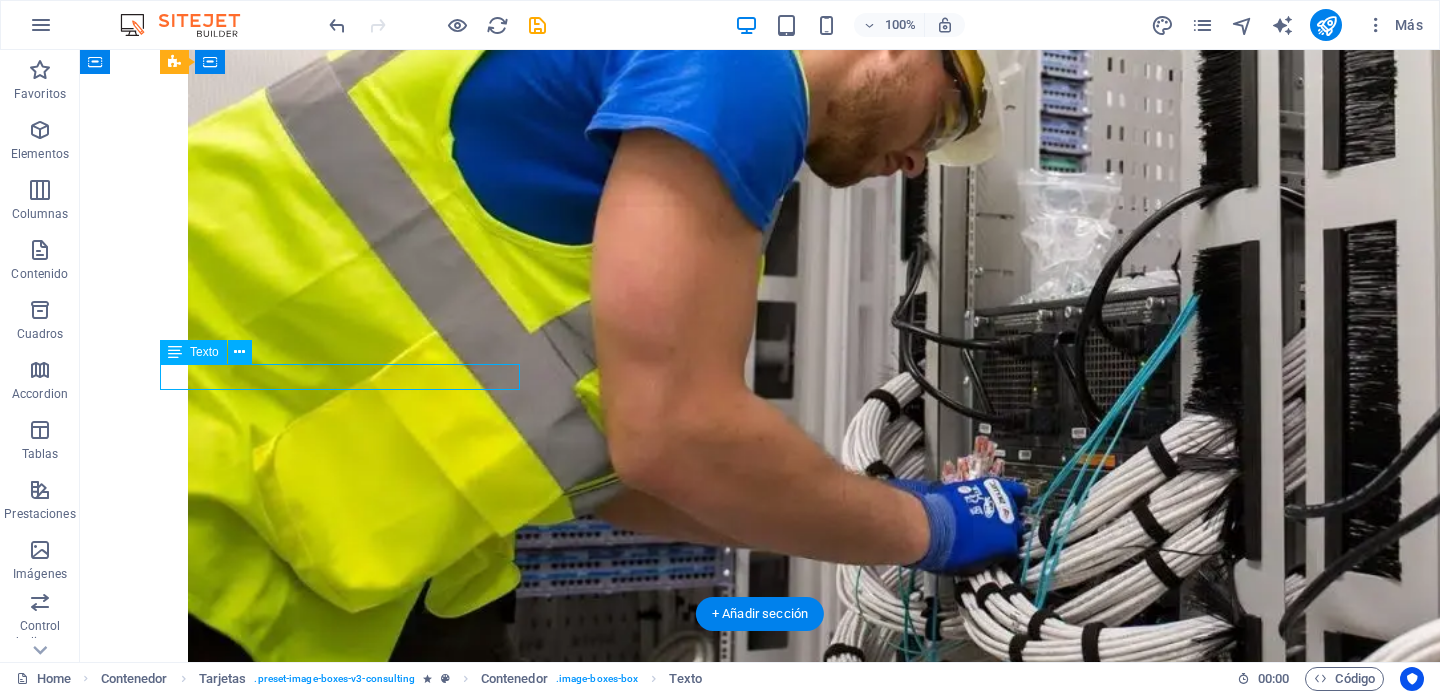 click on "Sustainable Advisor" at bounding box center [760, 2909] 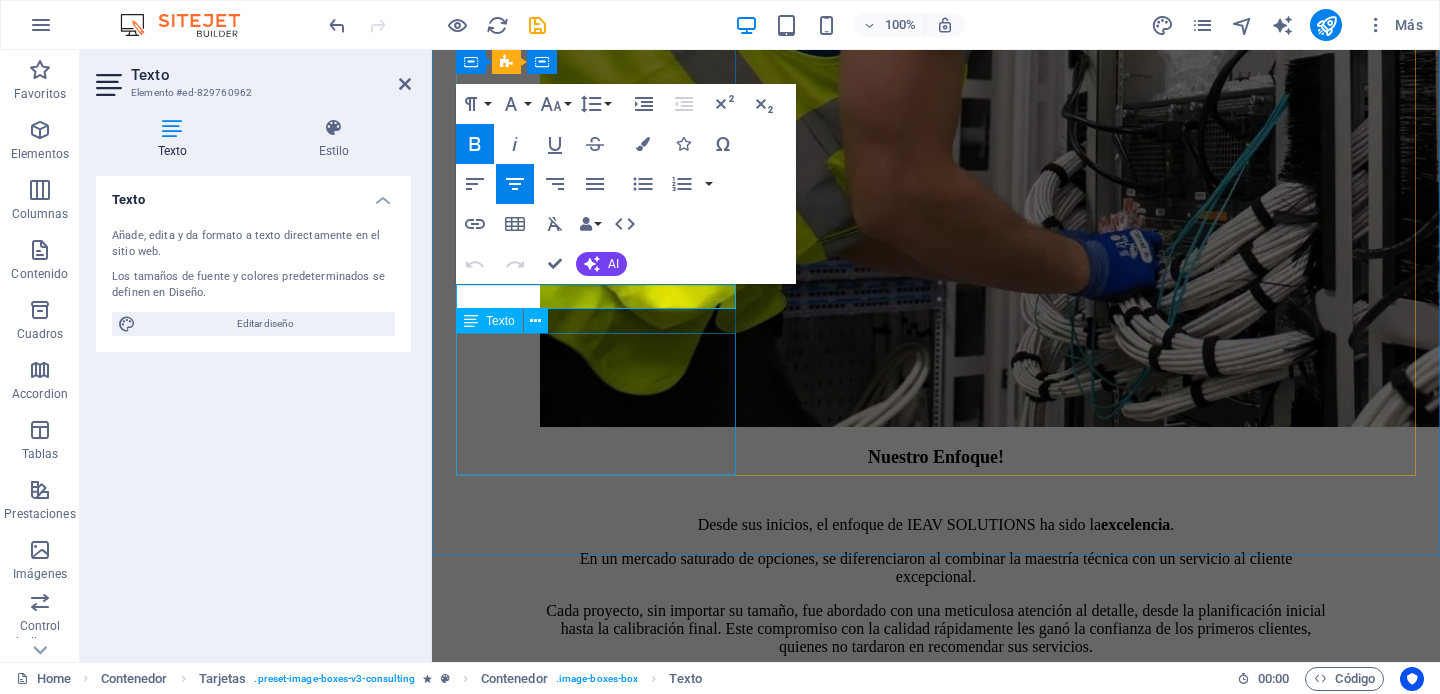 scroll, scrollTop: 2568, scrollLeft: 0, axis: vertical 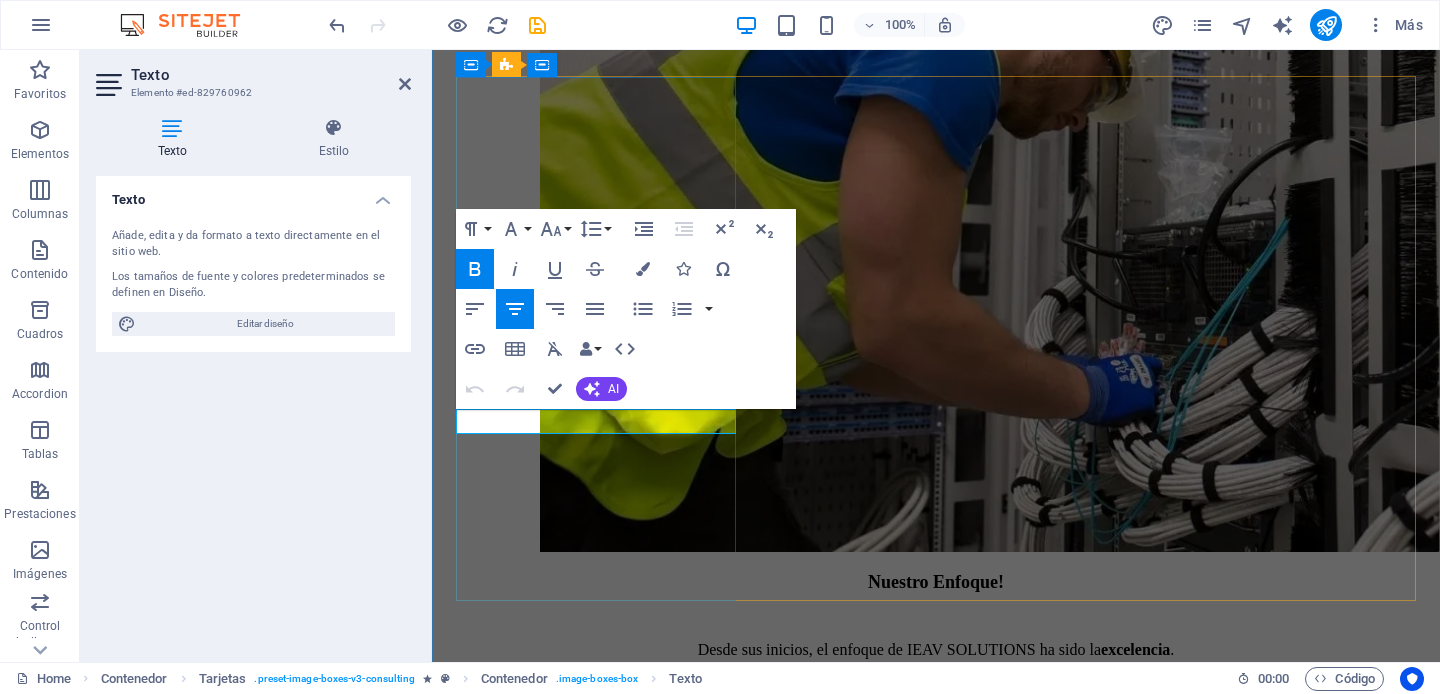 click on "Sustainable Advisor" at bounding box center (936, 2454) 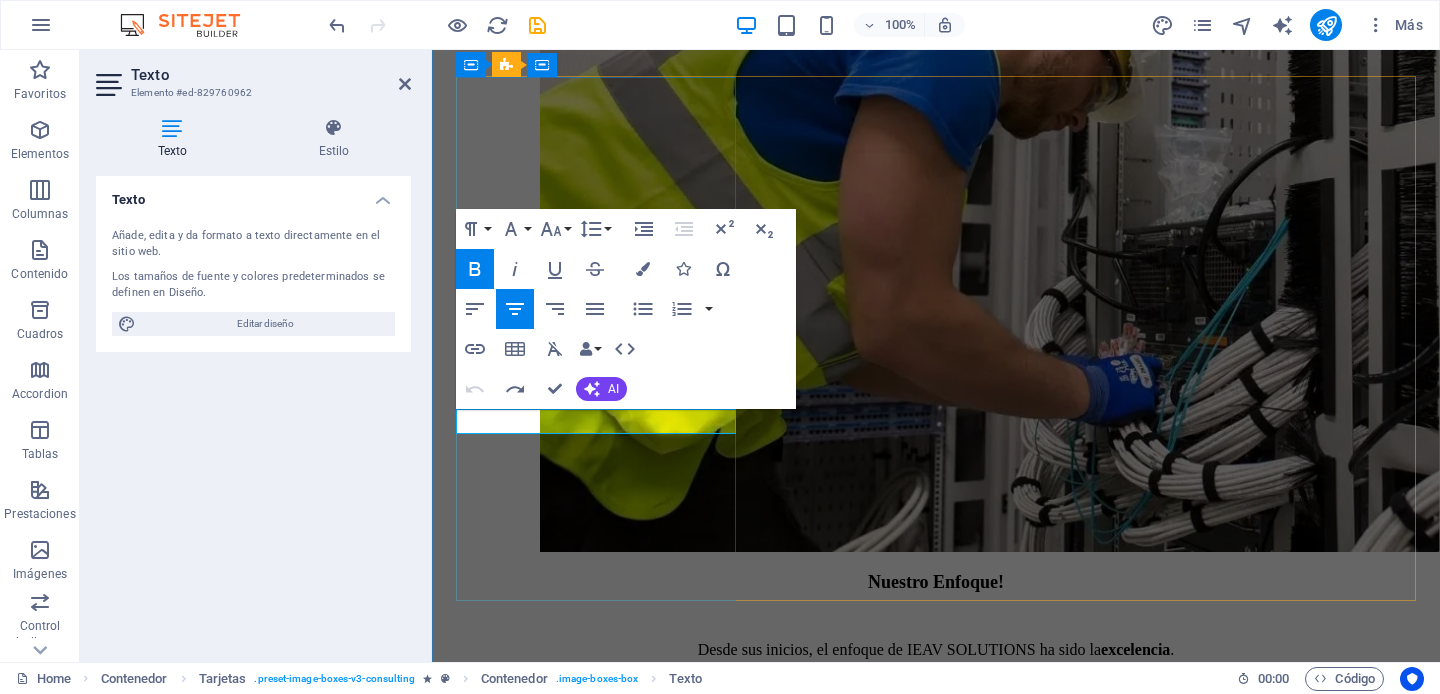 click on "Sustainable Advisor" at bounding box center (936, 2454) 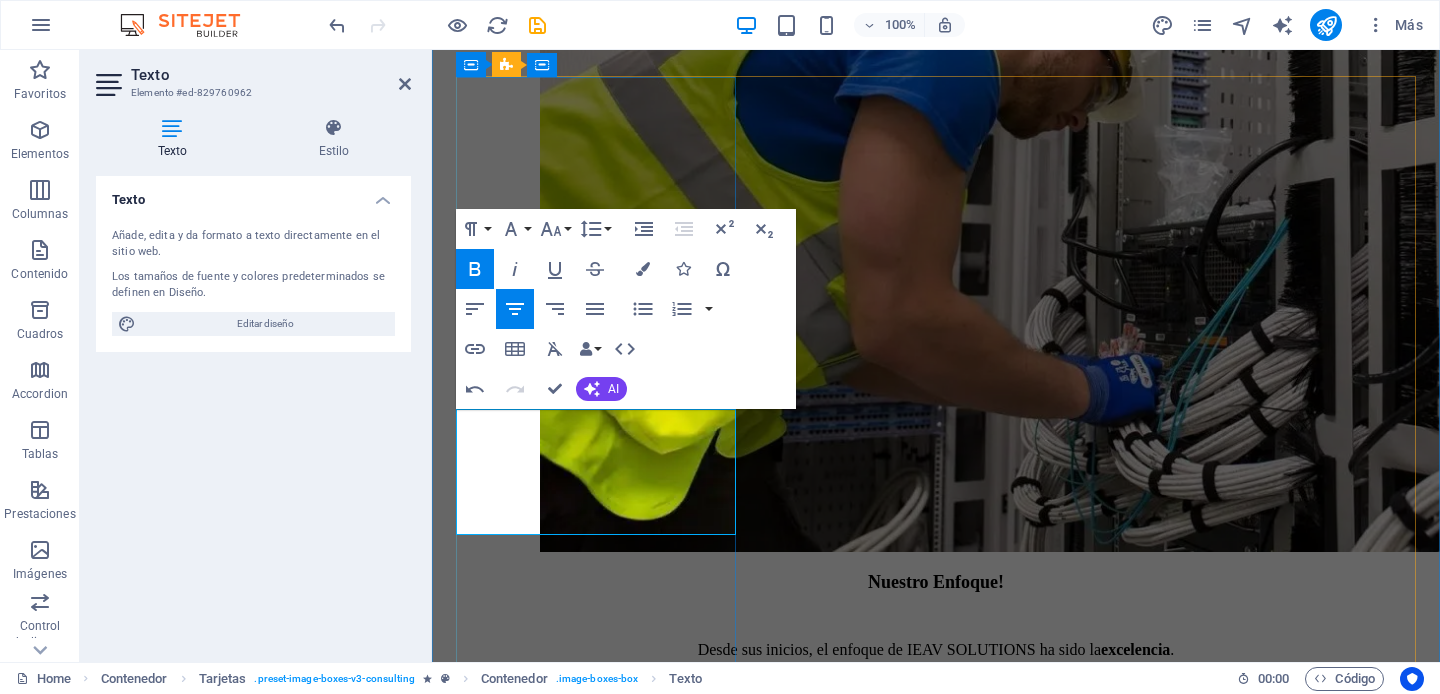 click on "Sustainable AdvisorDepartamento de Diseño de Instalaciones Especiales y Audiovisuales" at bounding box center (936, 2454) 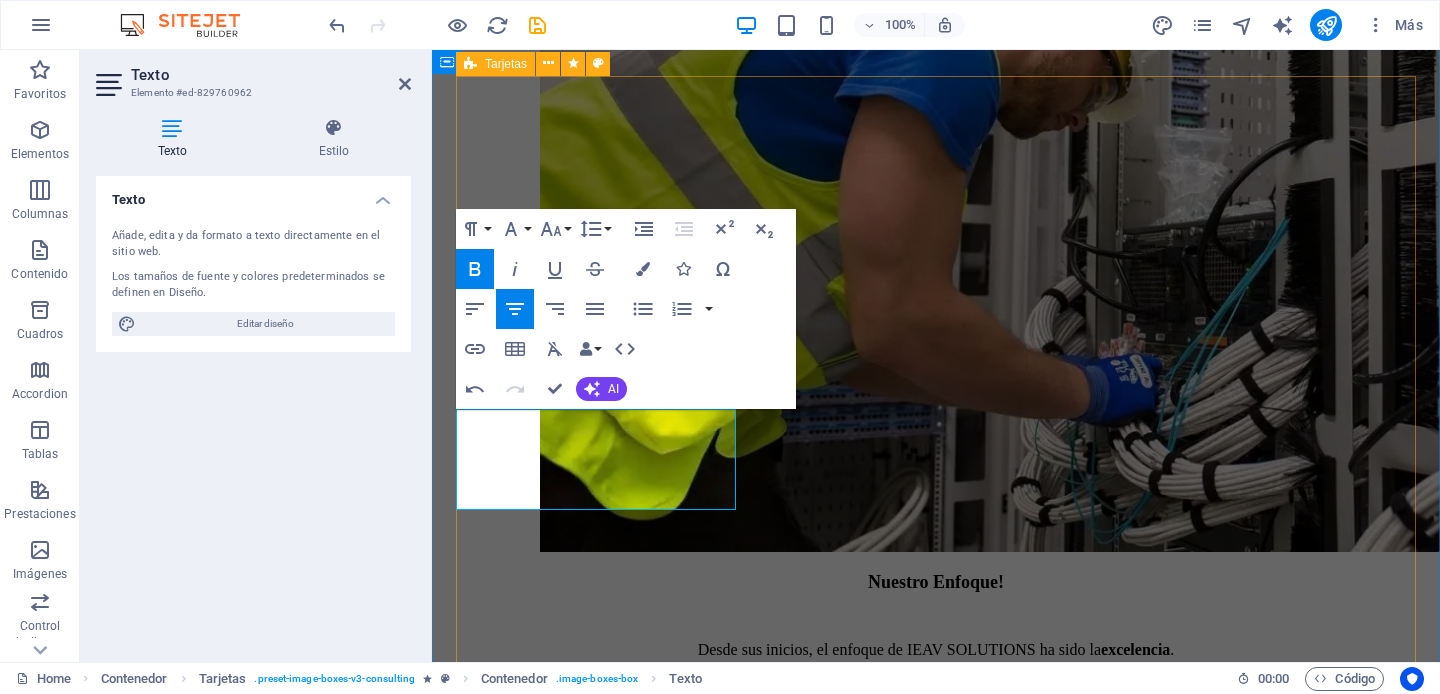 click on "Diseño [DEPARTAMENTO] de Diseño de Instalaciones Especiales y Audiovisuales Our Sustainable Advisor specializes in sustainable energy solutions, guiding clients toward eco-friendly and successful practices. [FIRST] [LAST] Business Analyst Our Business Analyst extracts insights from data, helping clients make informed decisions and optimize strategies. [FIRST] [LAST] Strategy Consultant Our Strategy Consultant crafts innovative plans and strategy to drive growth and profitability for clients world wide." at bounding box center [936, 3160] 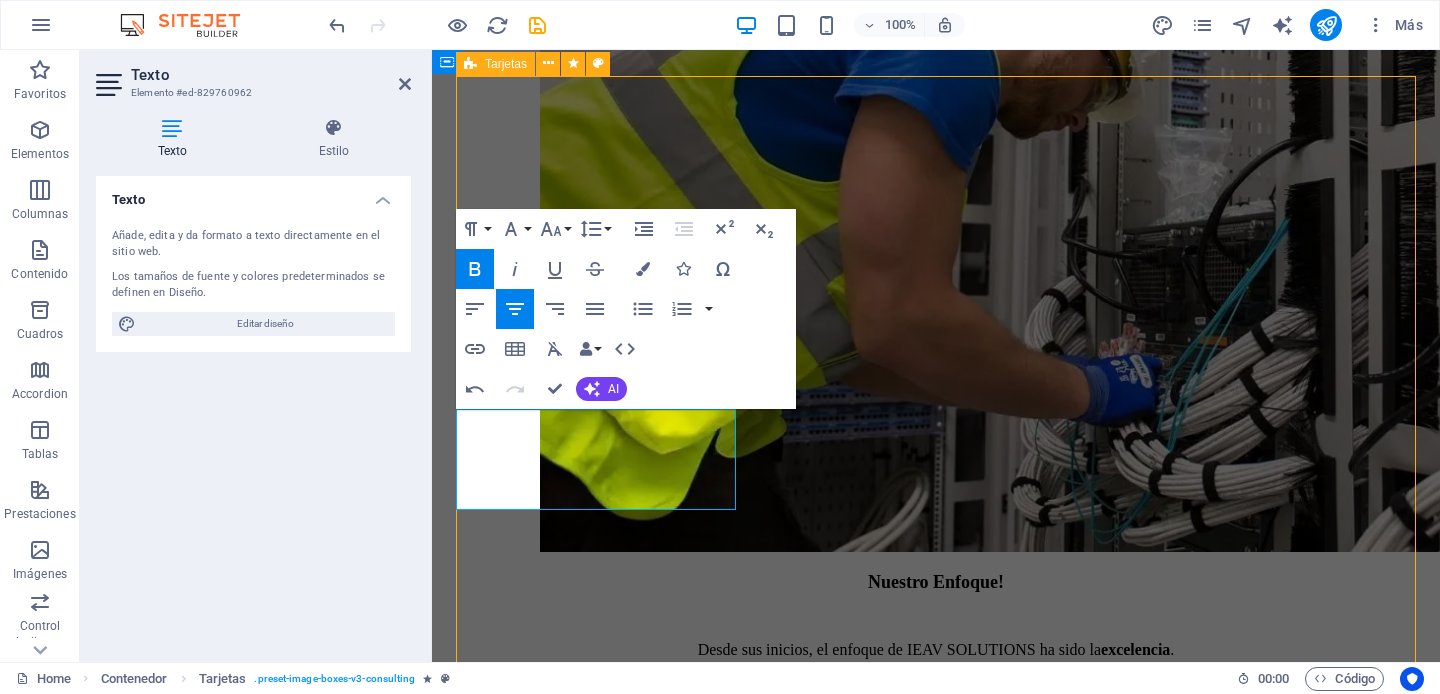 scroll, scrollTop: 2446, scrollLeft: 0, axis: vertical 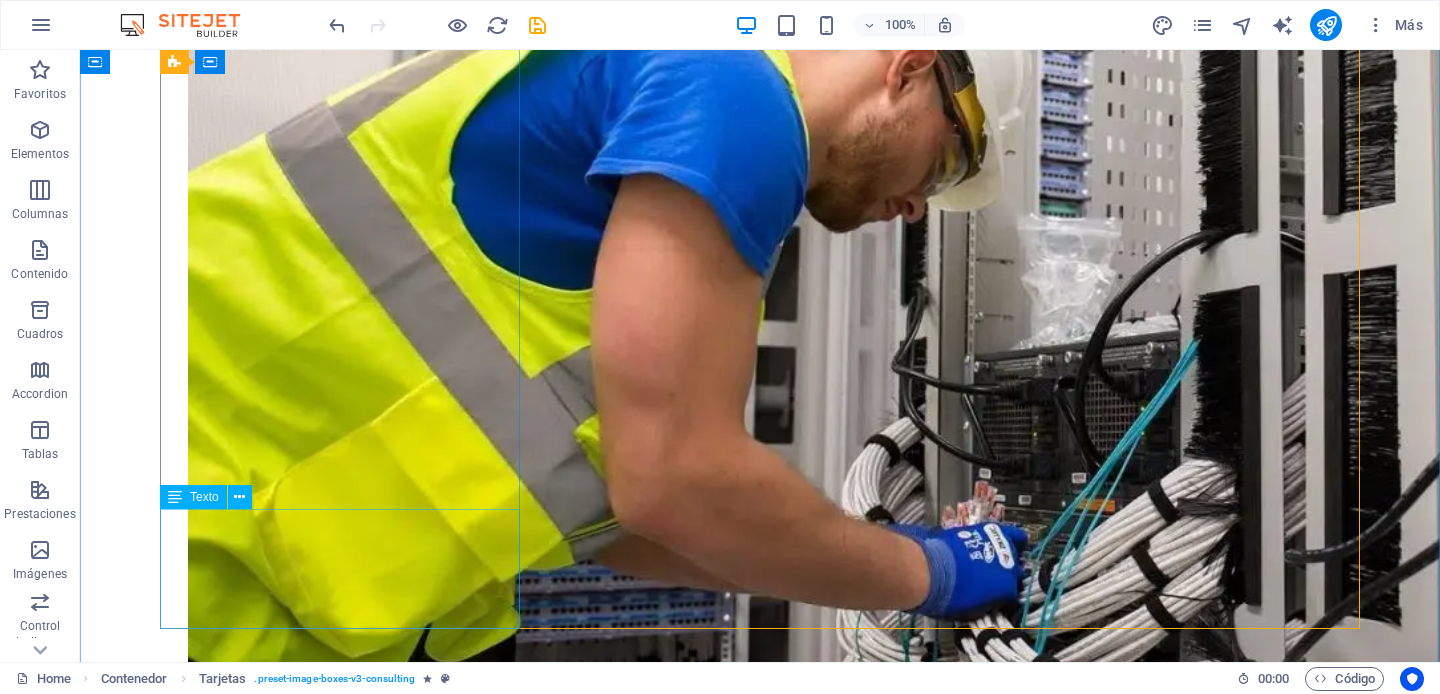 click on "Our Sustainable Advisor specializes in sustainable energy solutions, guiding clients toward eco-friendly and successful practices." at bounding box center [760, 3030] 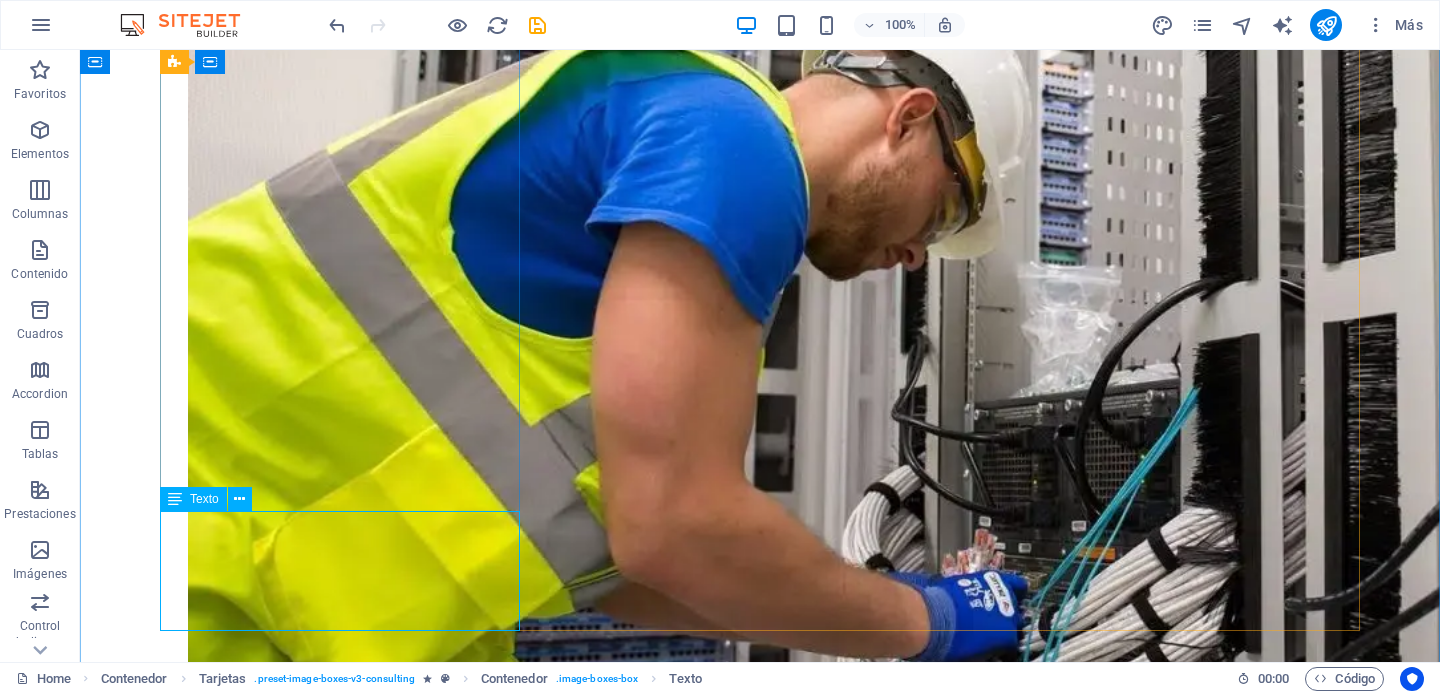 scroll, scrollTop: 2465, scrollLeft: 0, axis: vertical 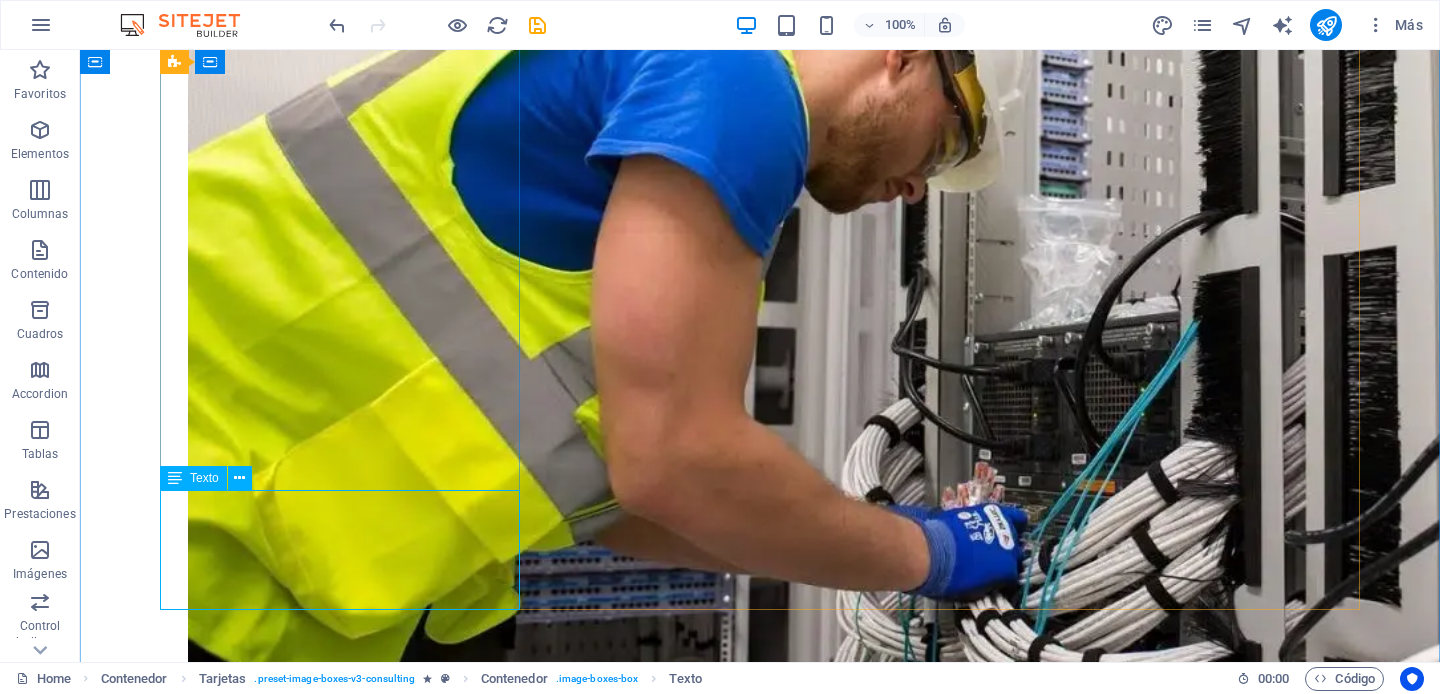 click on "Our Sustainable Advisor specializes in sustainable energy solutions, guiding clients toward eco-friendly and successful practices." at bounding box center [760, 3011] 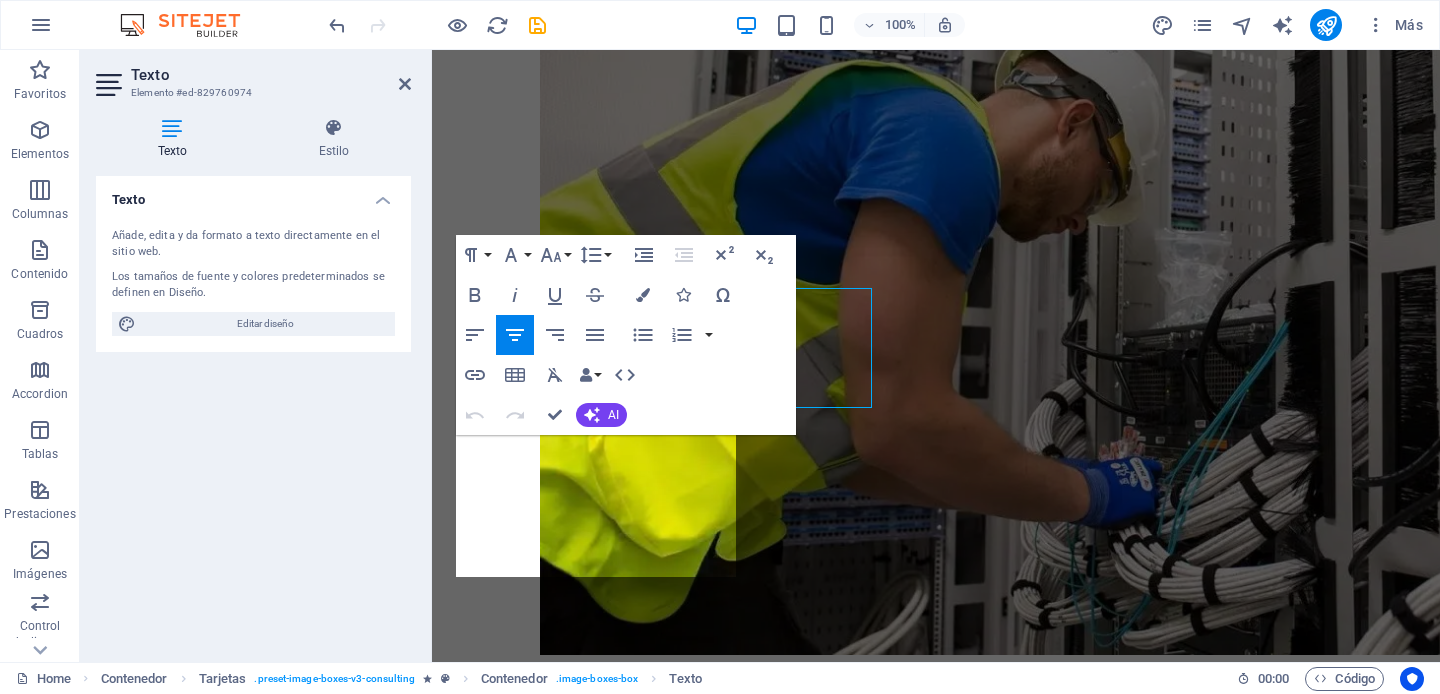 click on "Our Sustainable Advisor specializes in sustainable energy solutions, guiding clients toward eco-friendly and successful practices." at bounding box center [936, 2633] 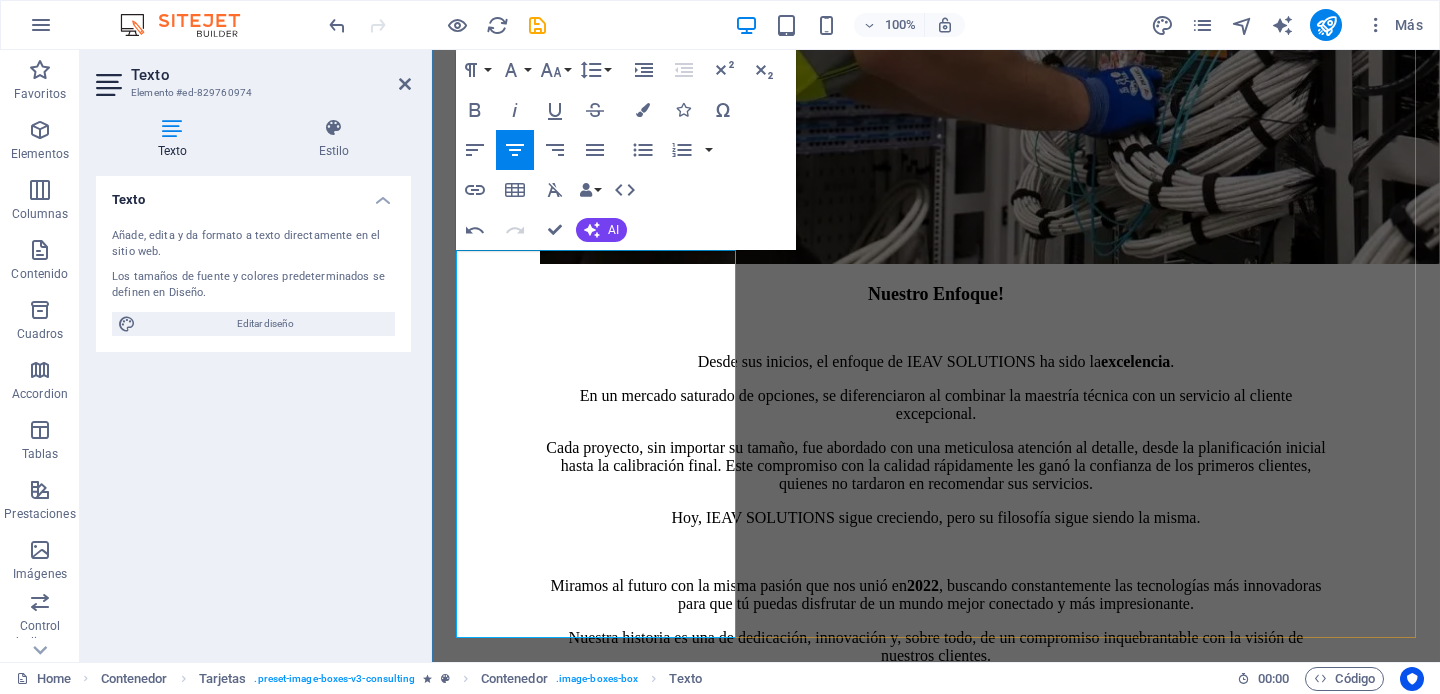 scroll, scrollTop: 2857, scrollLeft: 0, axis: vertical 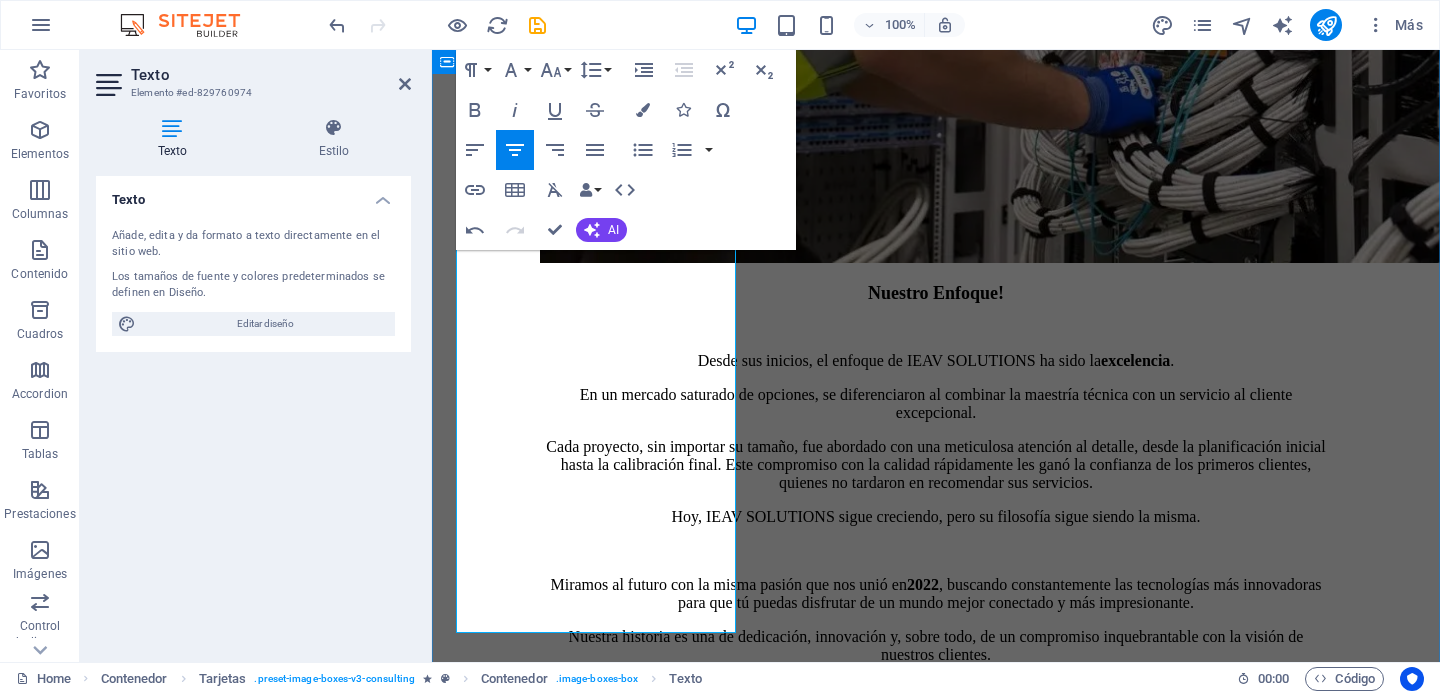 click on "Nuestro Equipo! Más que un conjunto de profesionales, somos un equipo de expertos apasionados por la la ingeniería, audio, video y las tecnologías que nos ayudan a realizar instalaciones especiales.  "Juntos, combinamos más de 15 años de experiencia de conocimiento especializado con un enfoque colaborativo para resolver los desafíos más complejos de nuestros clientes". Diseño [DEPARTAMENTO] de Diseño de Instalaciones Especiales y Audiovisuales En el corazón de nuestra empresa se encuentra un equipo de ingenieros y diseñadores especializados en la creación de soluciones audiovisuales e instalaciones especiales que transforman cualquier espacio. Nuestro trabajo va más allá de simplemente instalar equipos; nos dedicamos a diseñar experiencias funcionales, estéticas y tecnológicamente avanzadas. [FIRST] [LAST] Business Analyst Our Business Analyst extracts insights from data, helping clients make informed decisions and optimize strategies. [FIRST] [LAST] Strategy Consultant" at bounding box center (936, 2774) 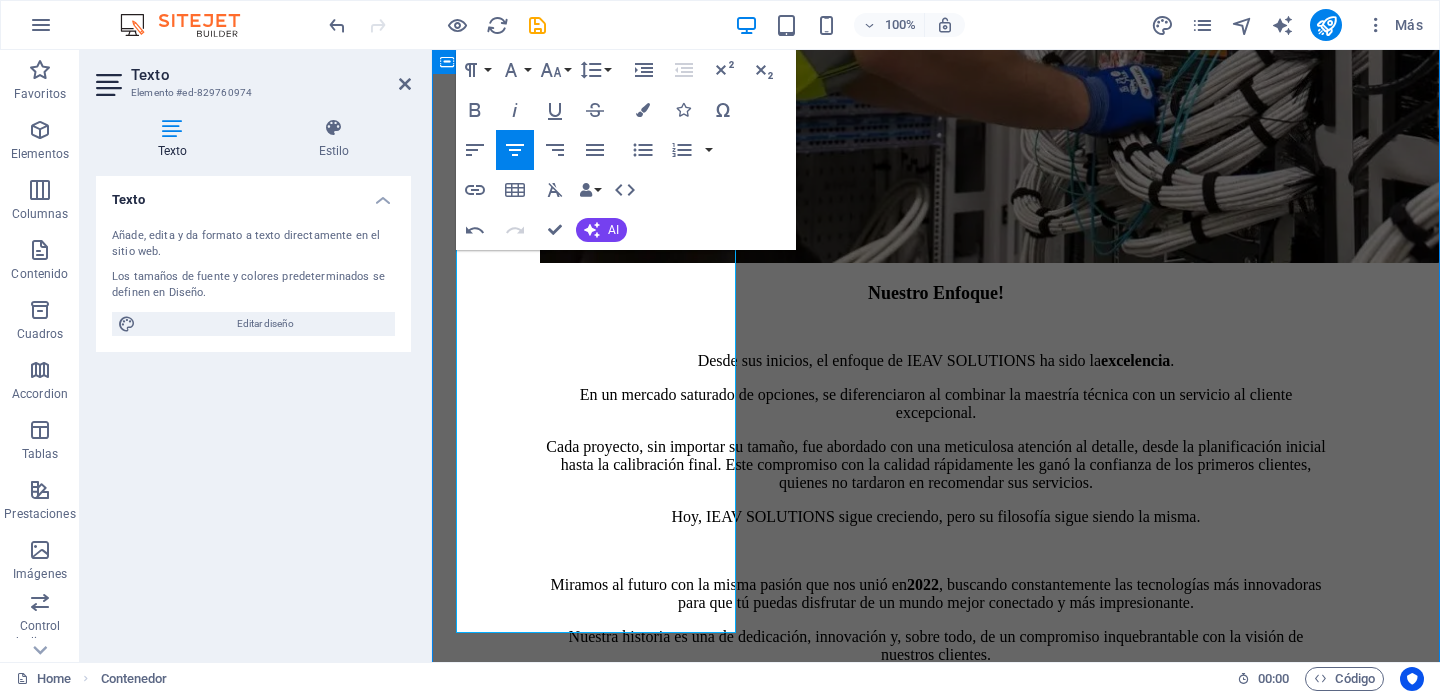 scroll, scrollTop: 2710, scrollLeft: 0, axis: vertical 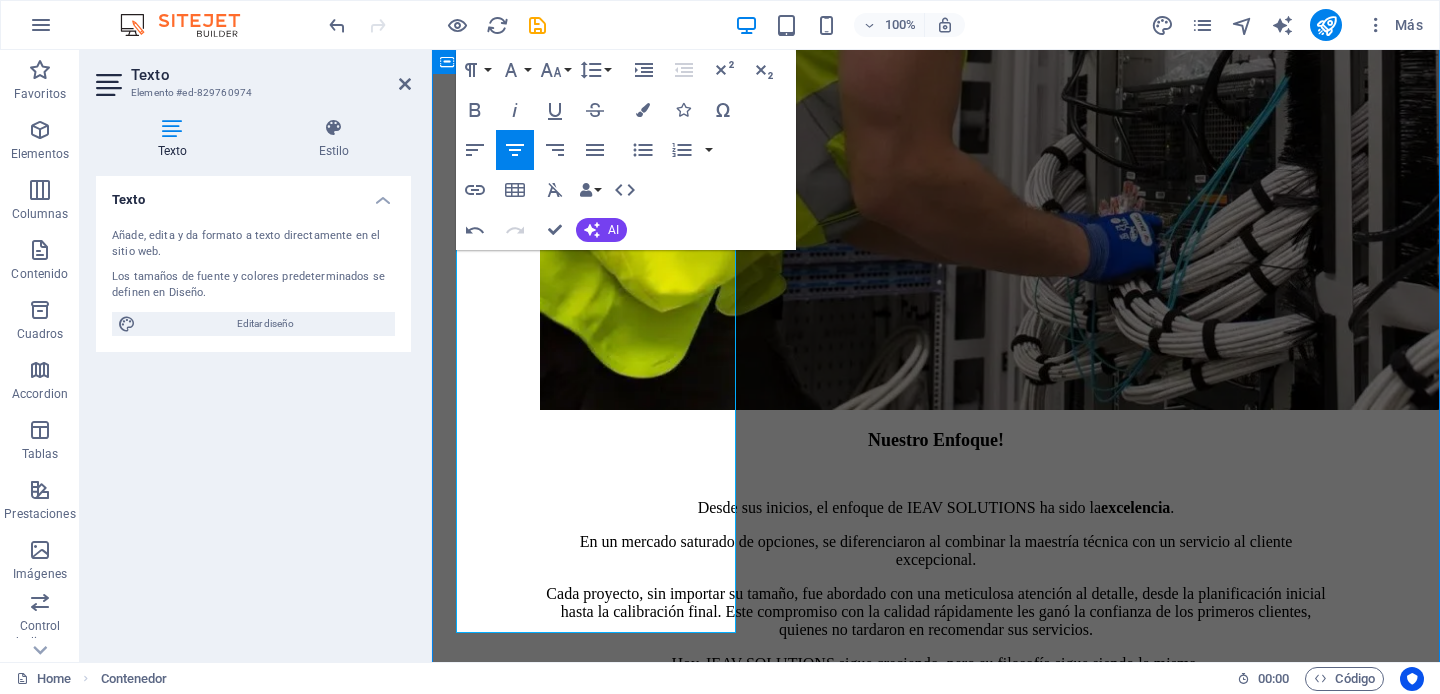 click on "Benjamin Creek Business Analyst Our Business Analyst extracts insights from data, helping clients make informed decisions and optimize strategies." at bounding box center (936, 3065) 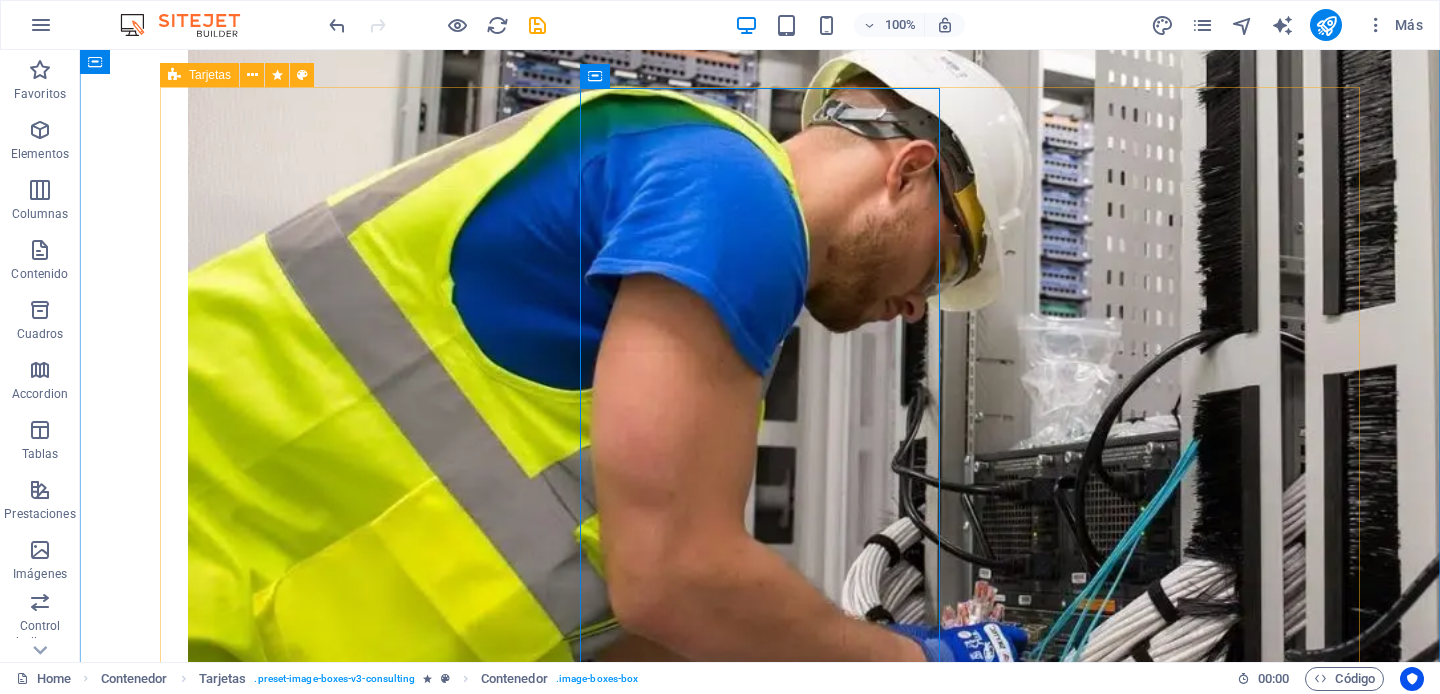 scroll, scrollTop: 2355, scrollLeft: 0, axis: vertical 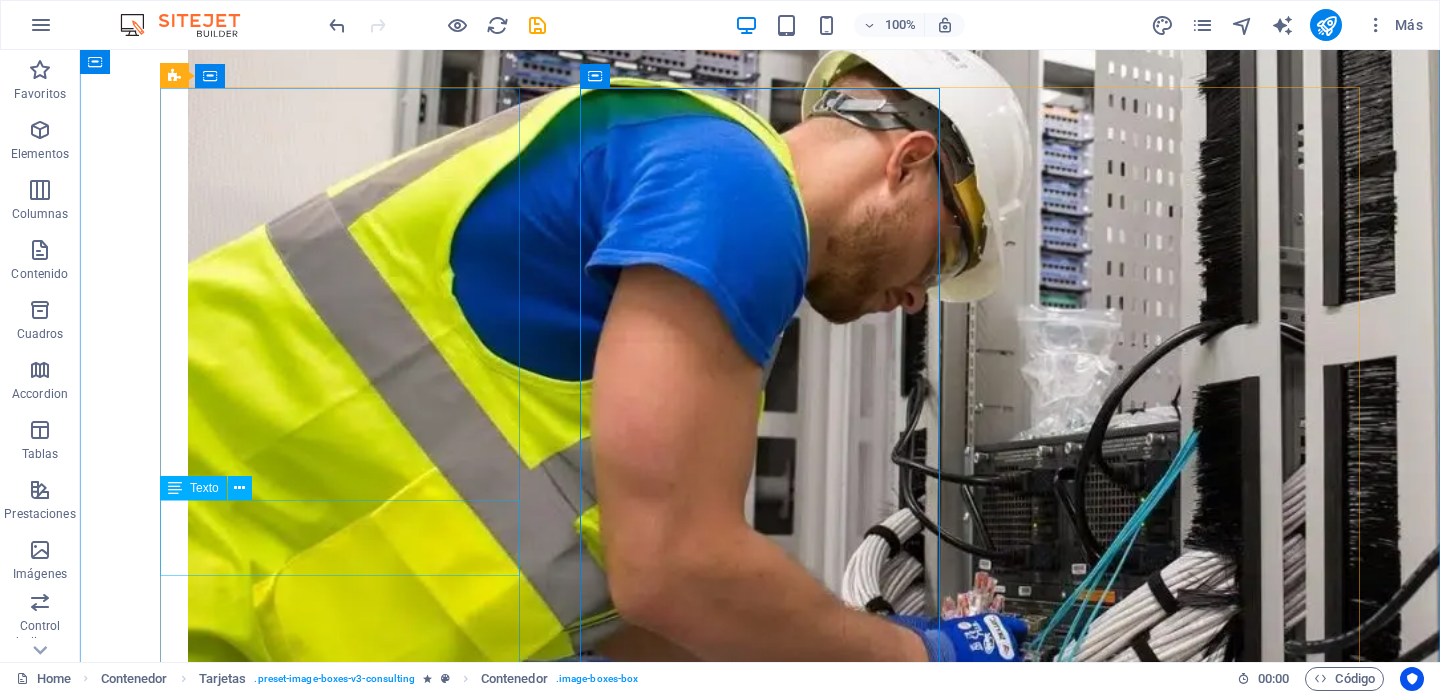click on "[DEPARTAMENTO] de Diseño de Instalaciones Especiales y Audiovisuales" at bounding box center (760, 3045) 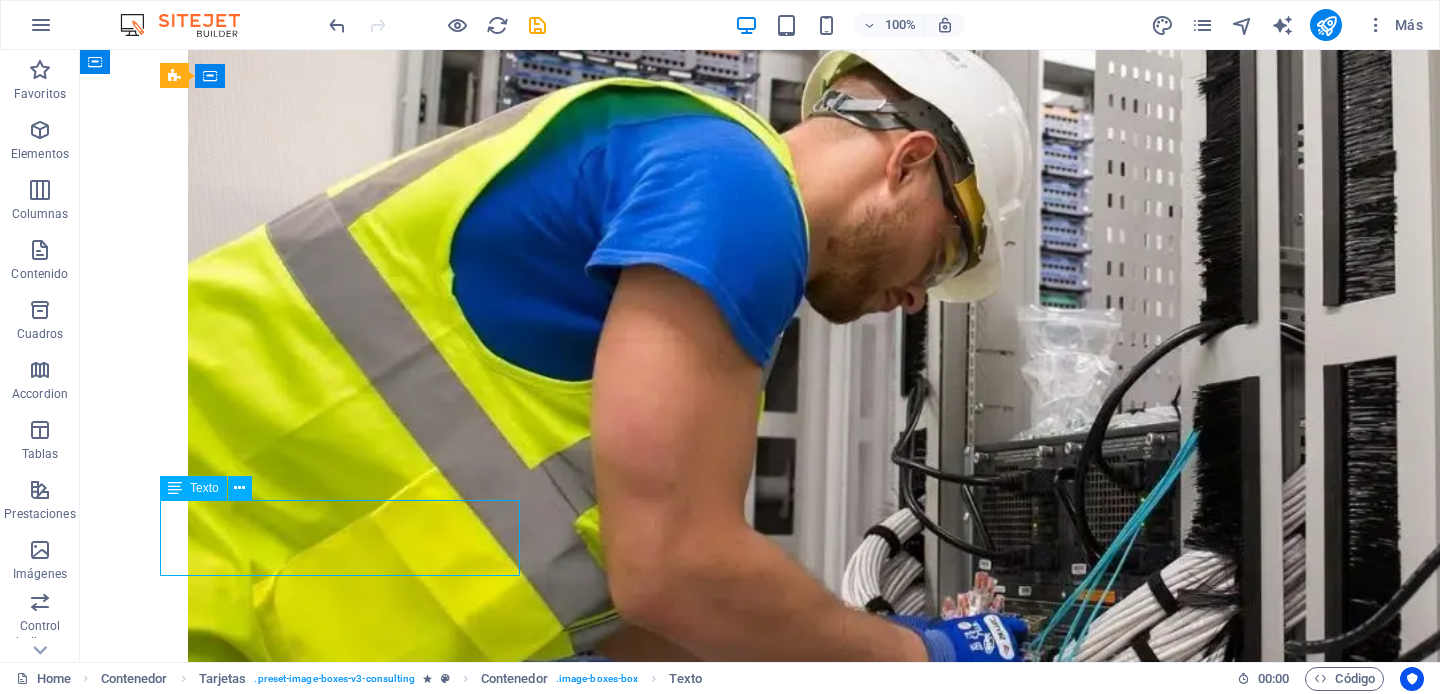 click on "[DEPARTAMENTO] de Diseño de Instalaciones Especiales y Audiovisuales" at bounding box center [760, 3045] 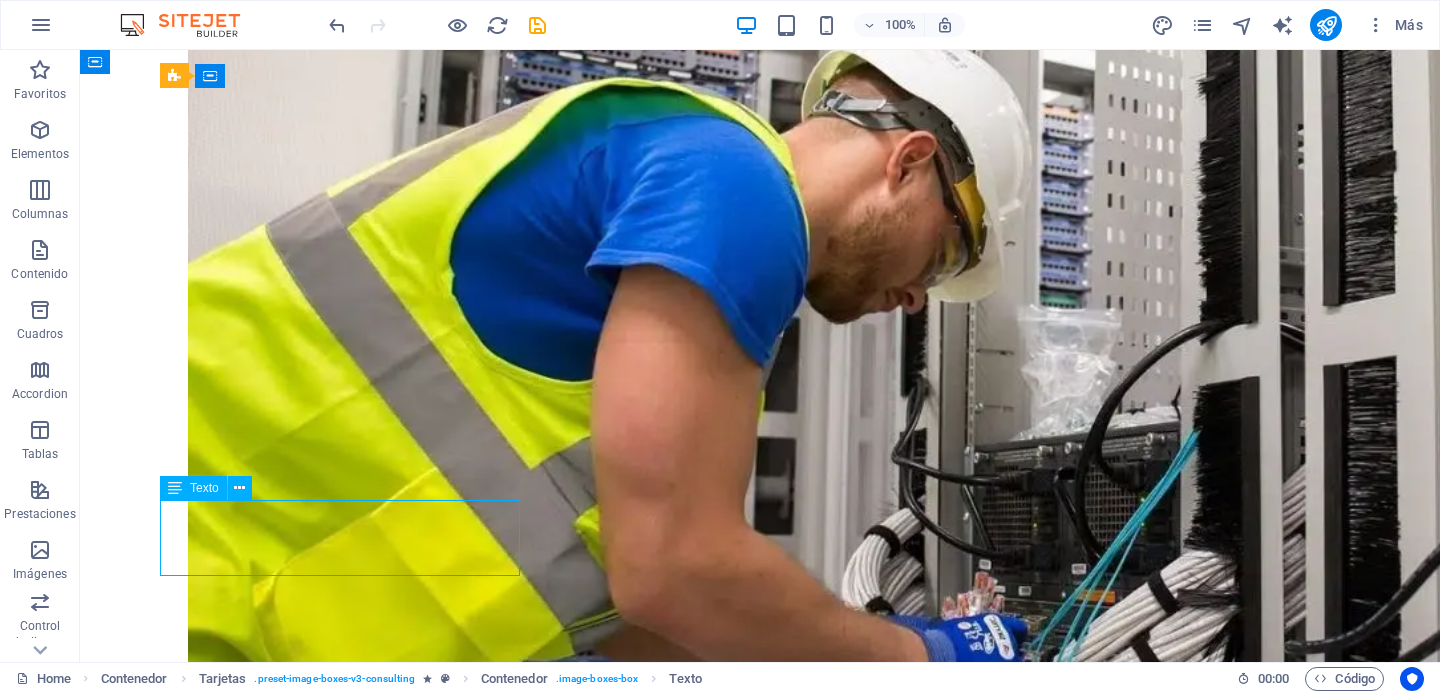 scroll, scrollTop: 2557, scrollLeft: 0, axis: vertical 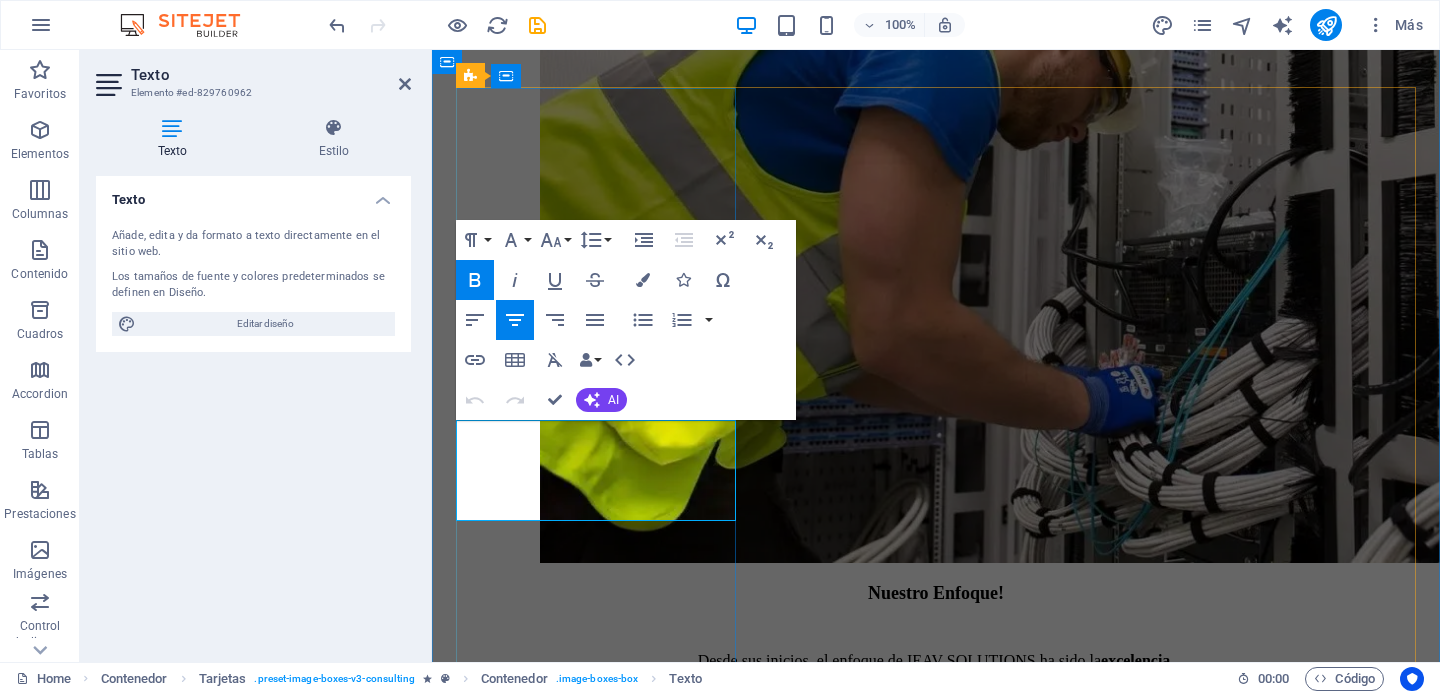 drag, startPoint x: 515, startPoint y: 433, endPoint x: 686, endPoint y: 511, distance: 187.94946 